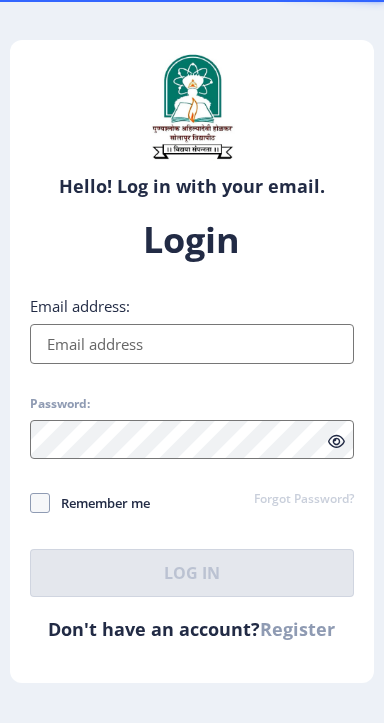 scroll, scrollTop: 0, scrollLeft: 0, axis: both 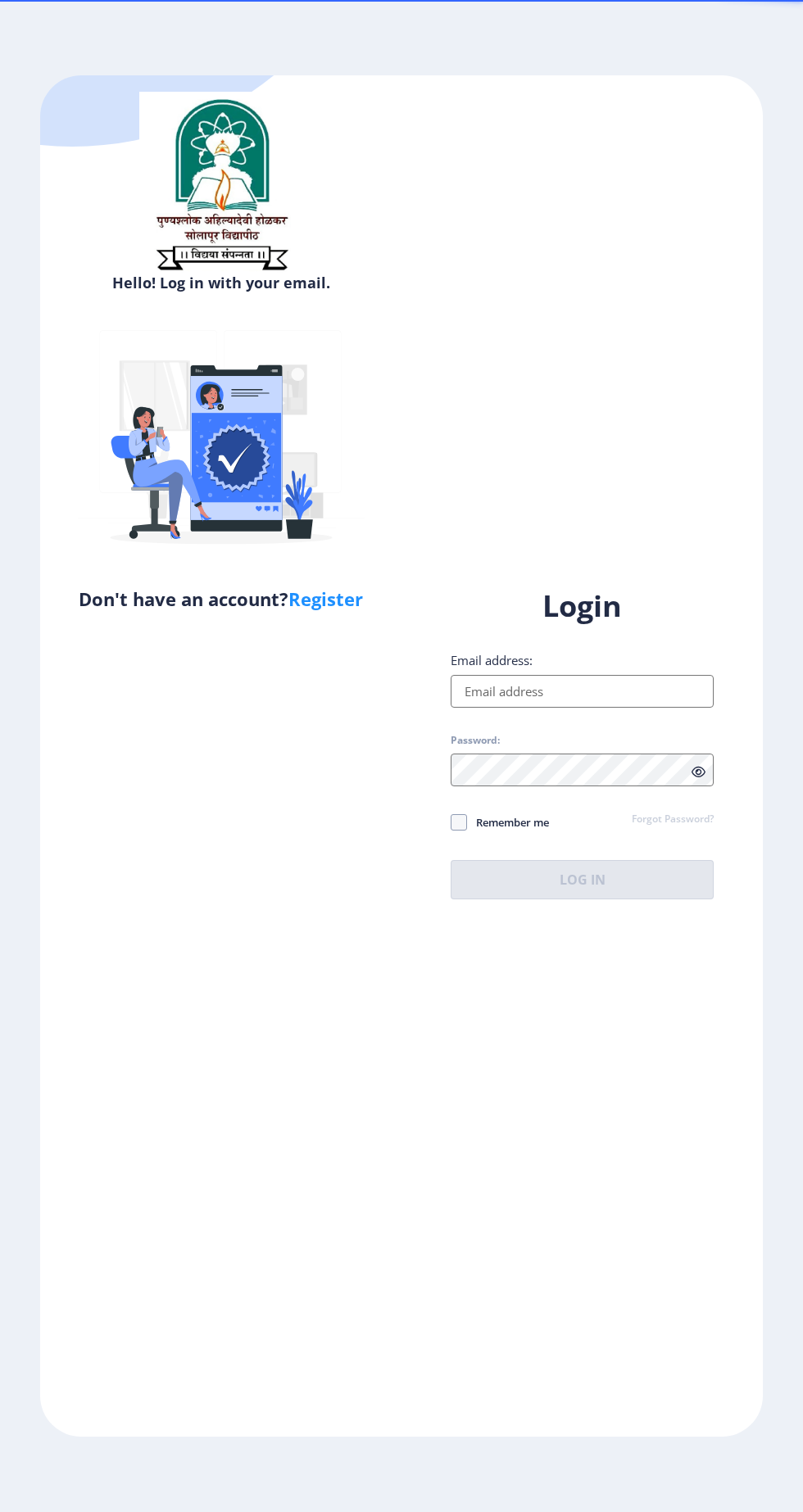 click on "Email address:" at bounding box center (582, 691) 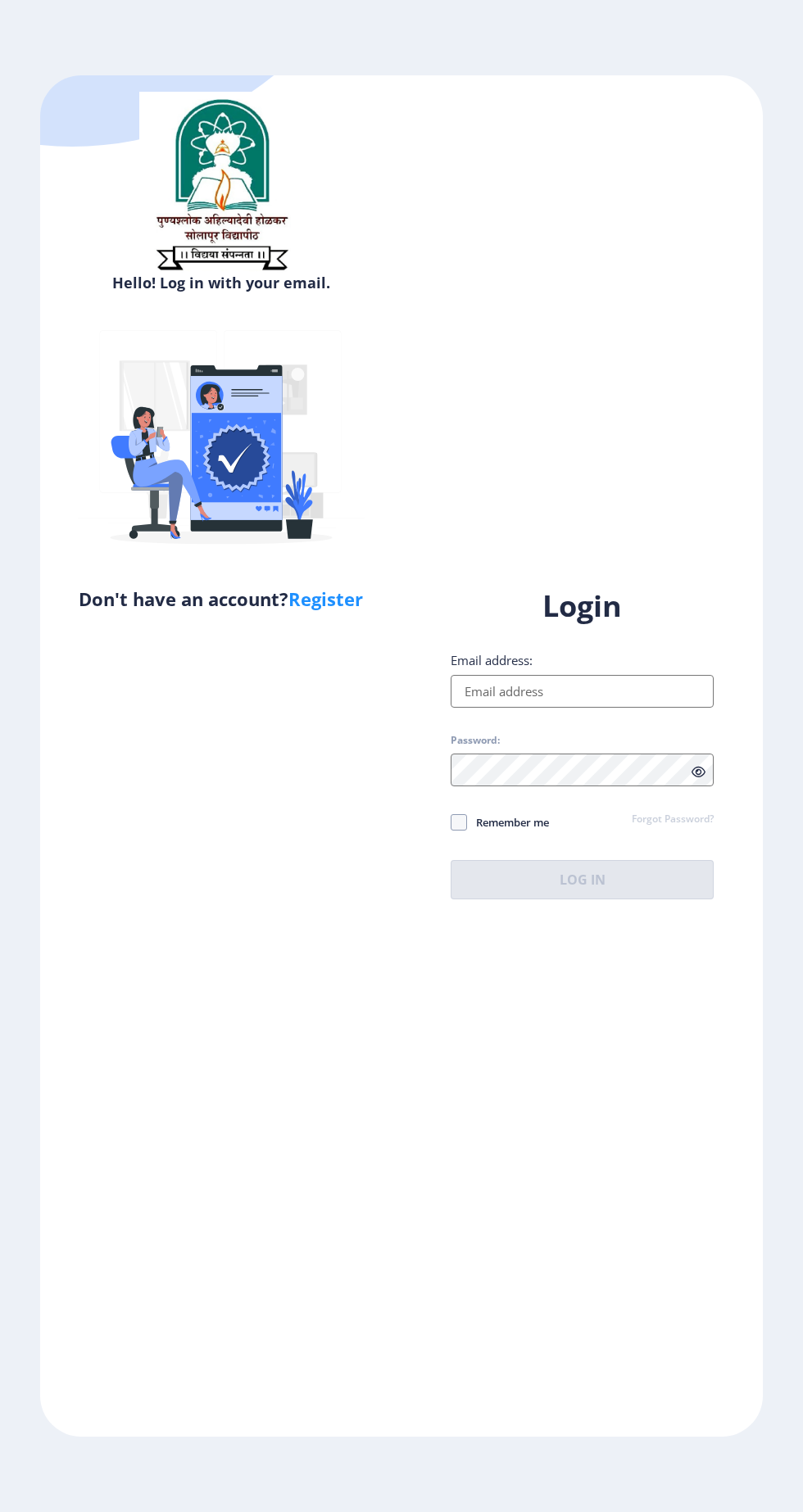 scroll, scrollTop: 33, scrollLeft: 0, axis: vertical 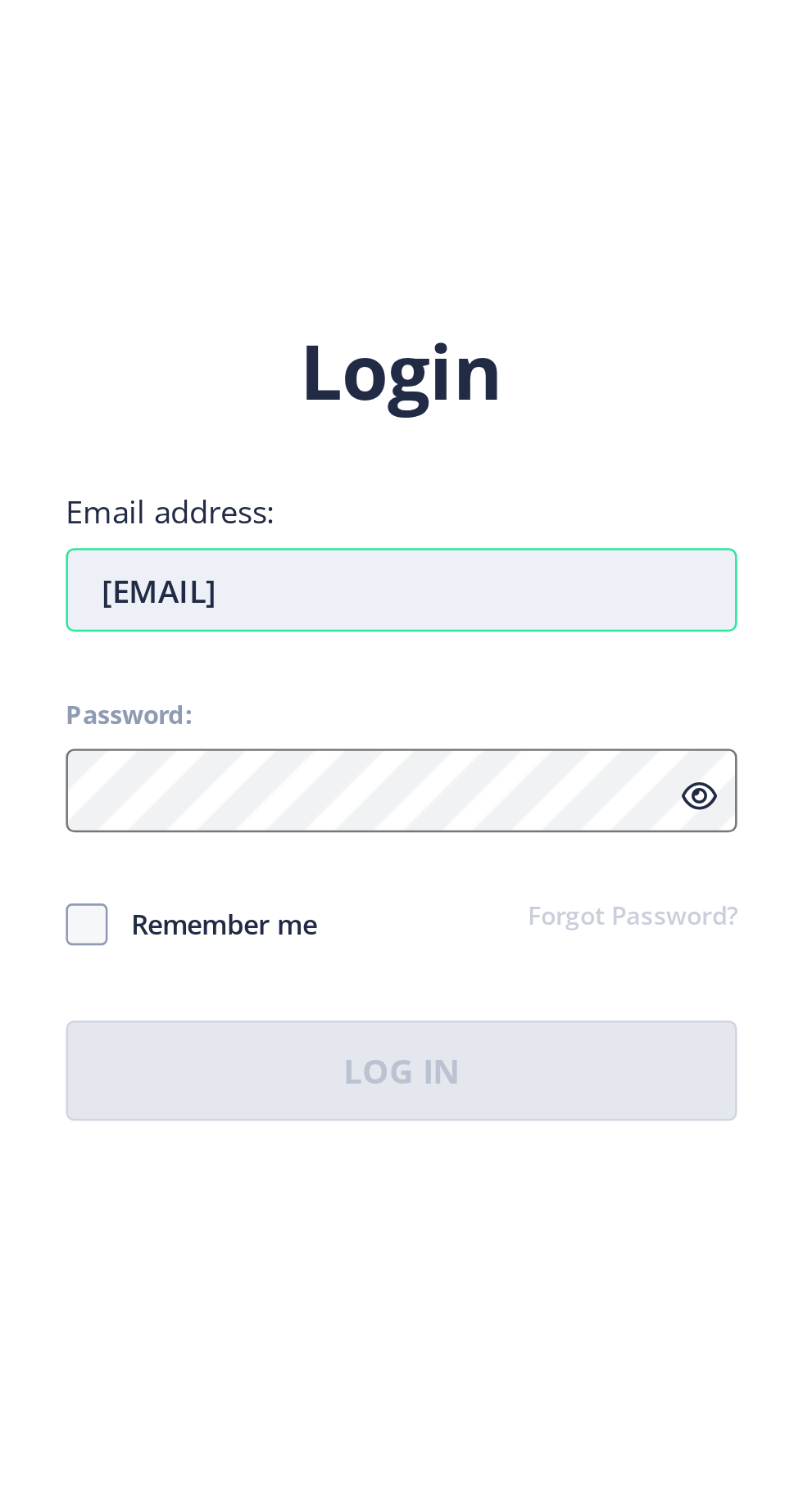 type on "[EMAIL]" 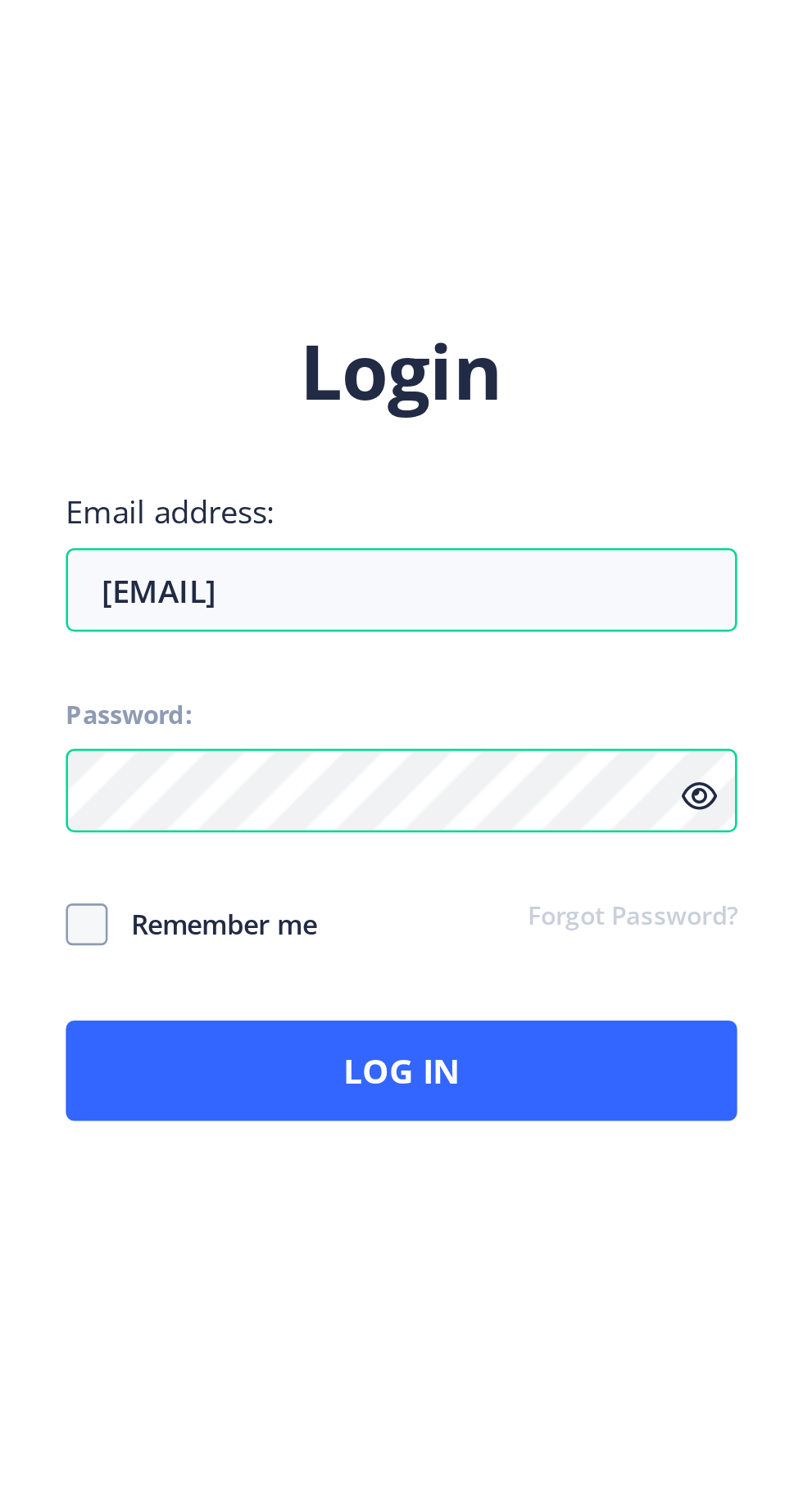click on "Remember me" 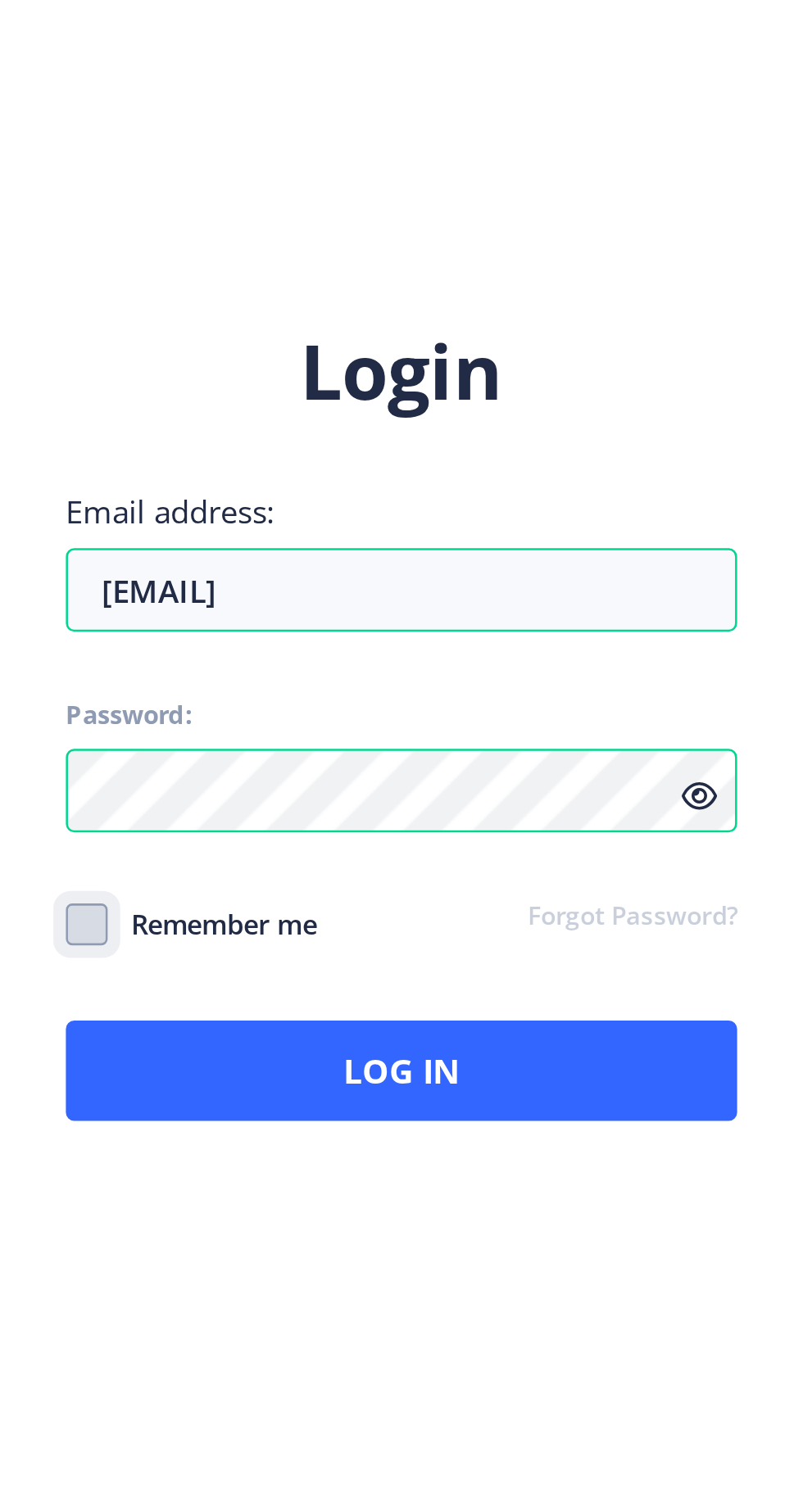 click on "Remember me" 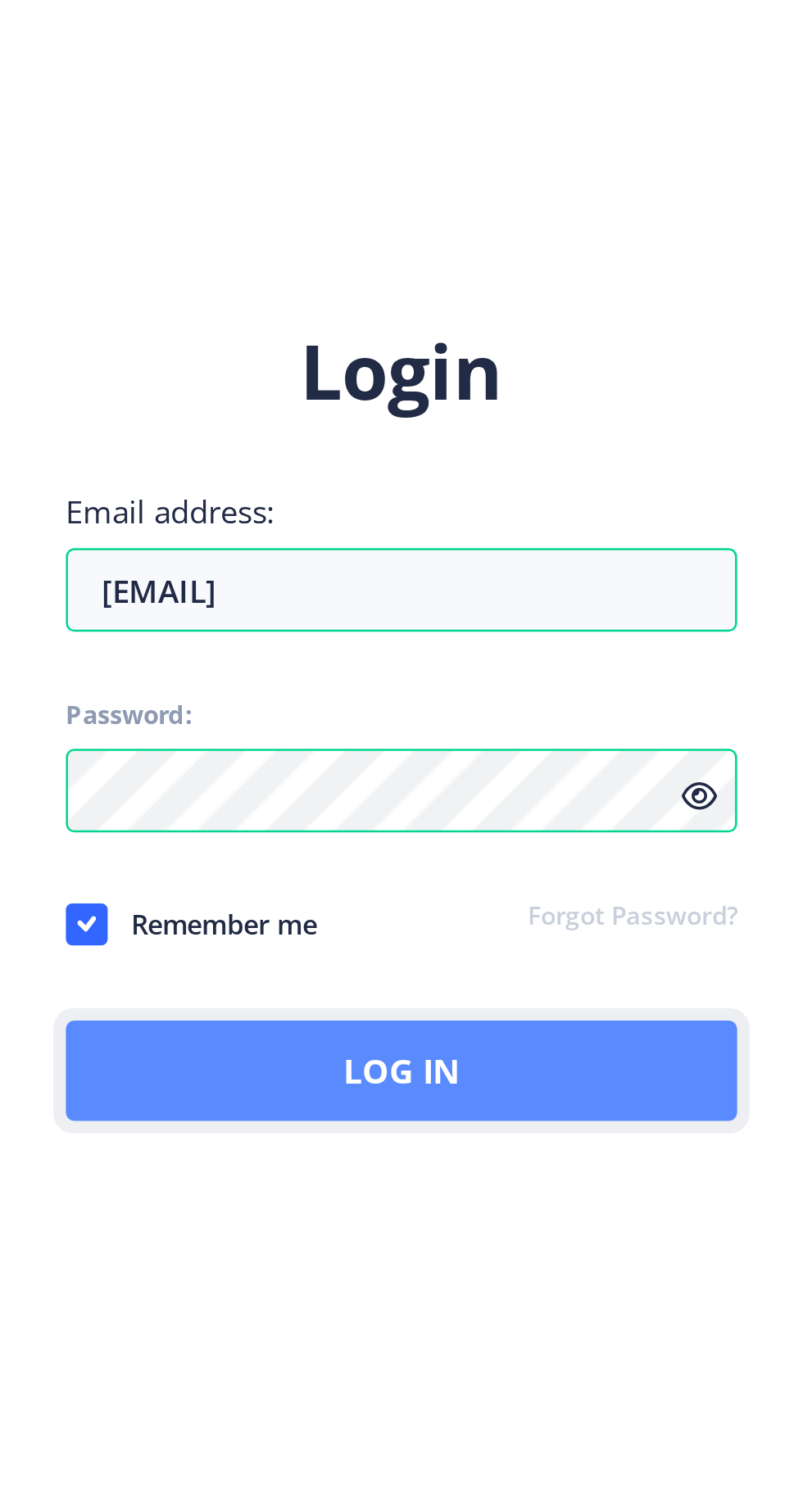click on "Log In" 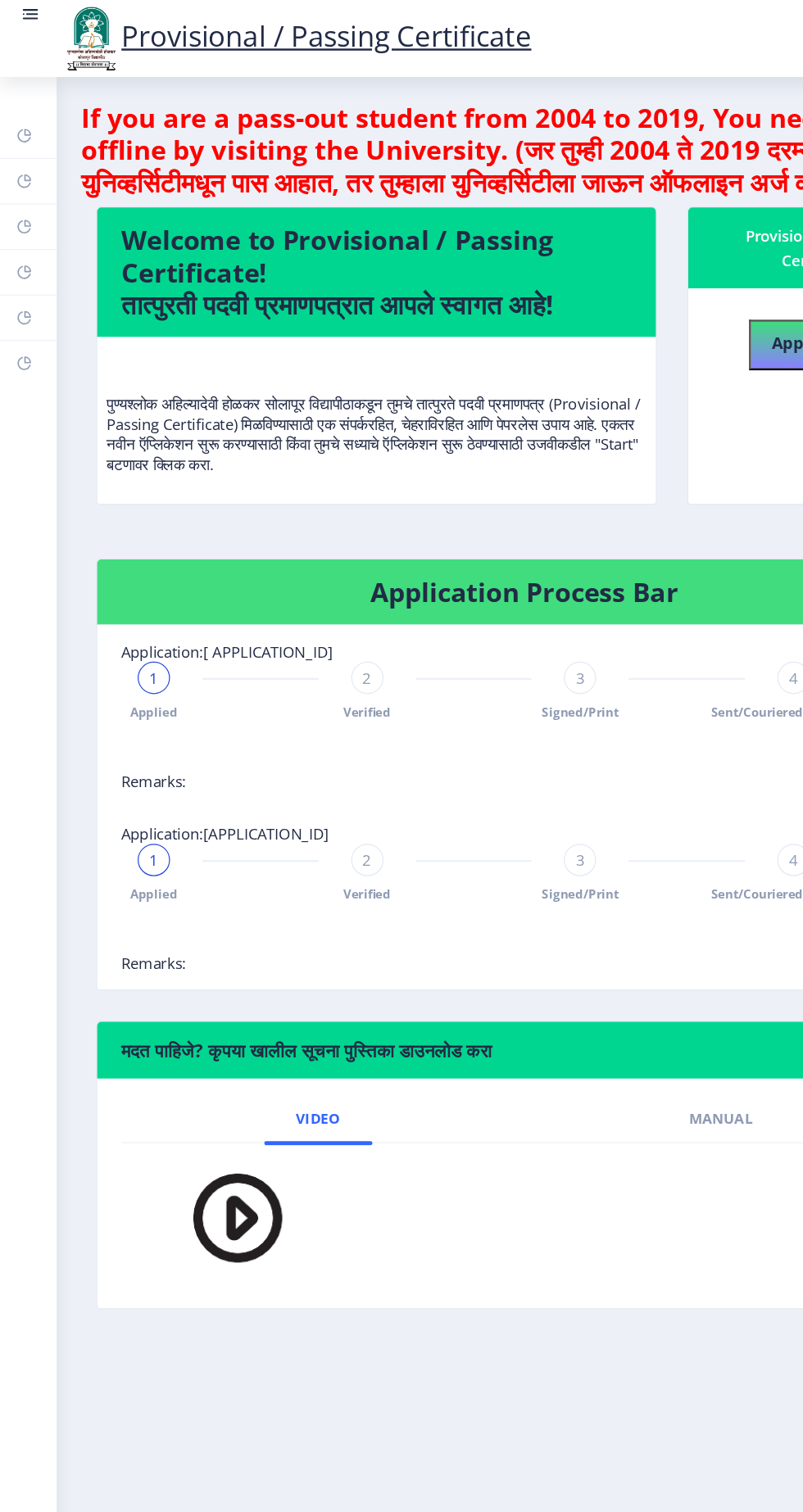 click on "2" 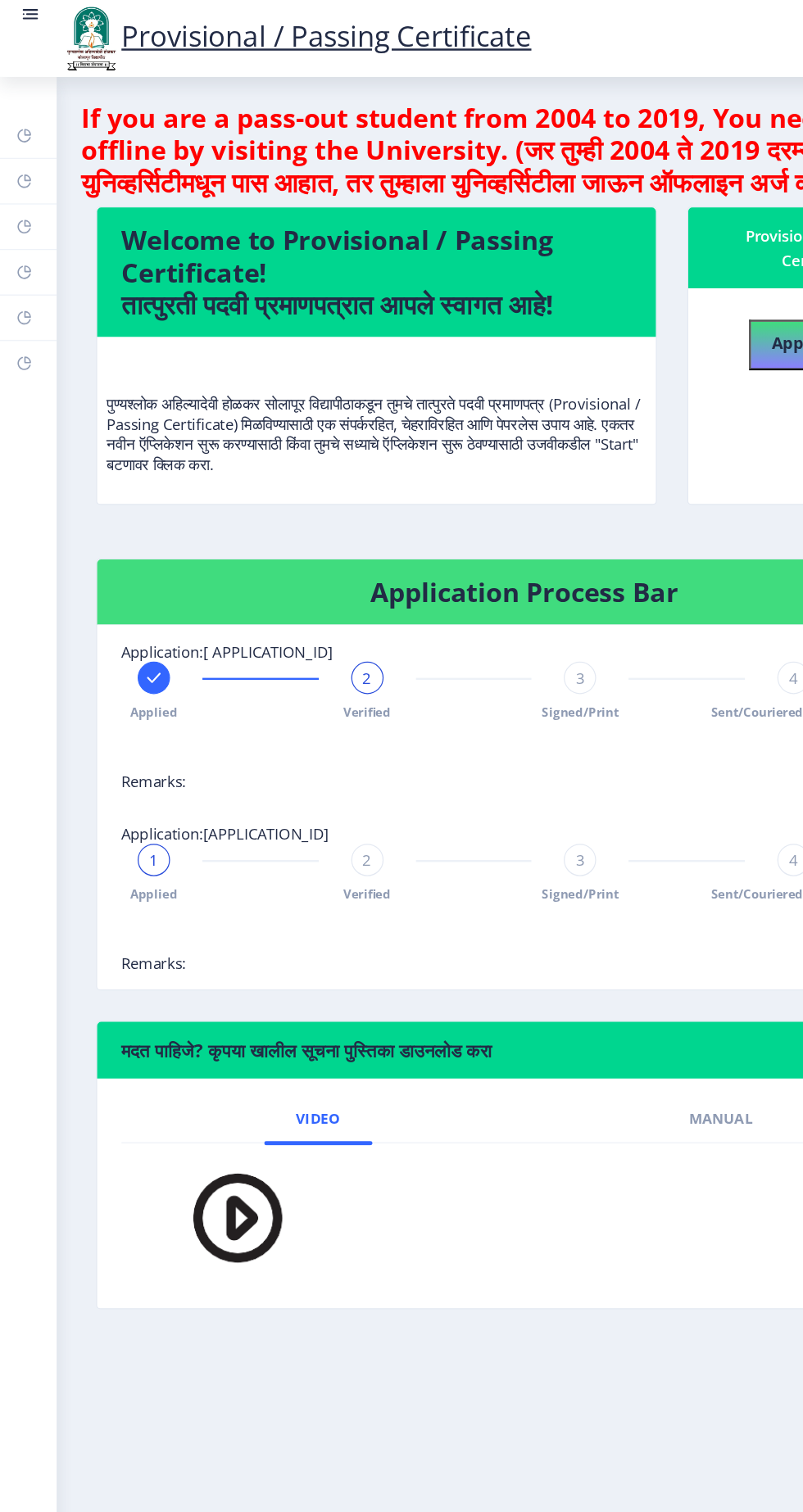 click on "2" 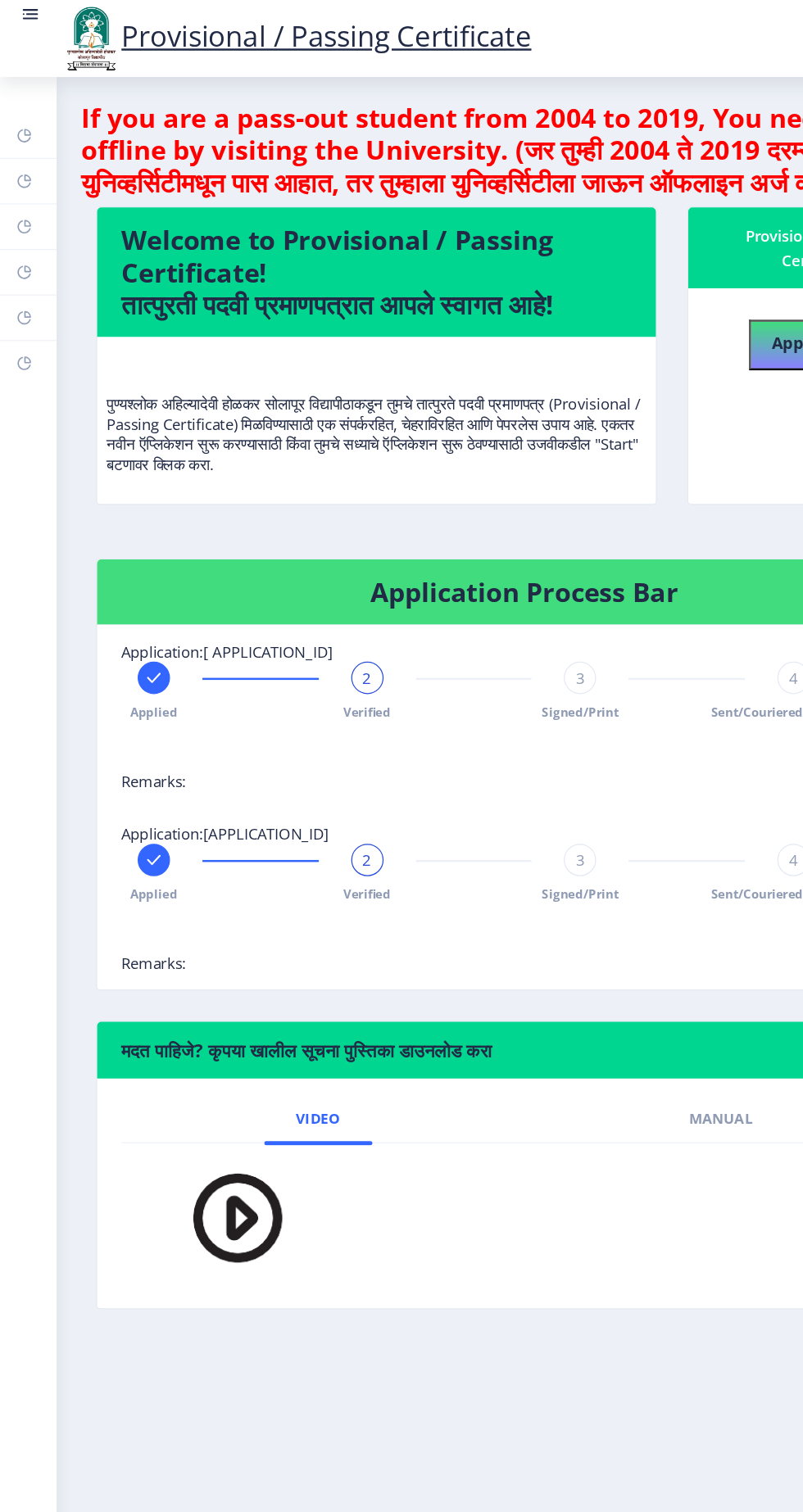 click on "3" 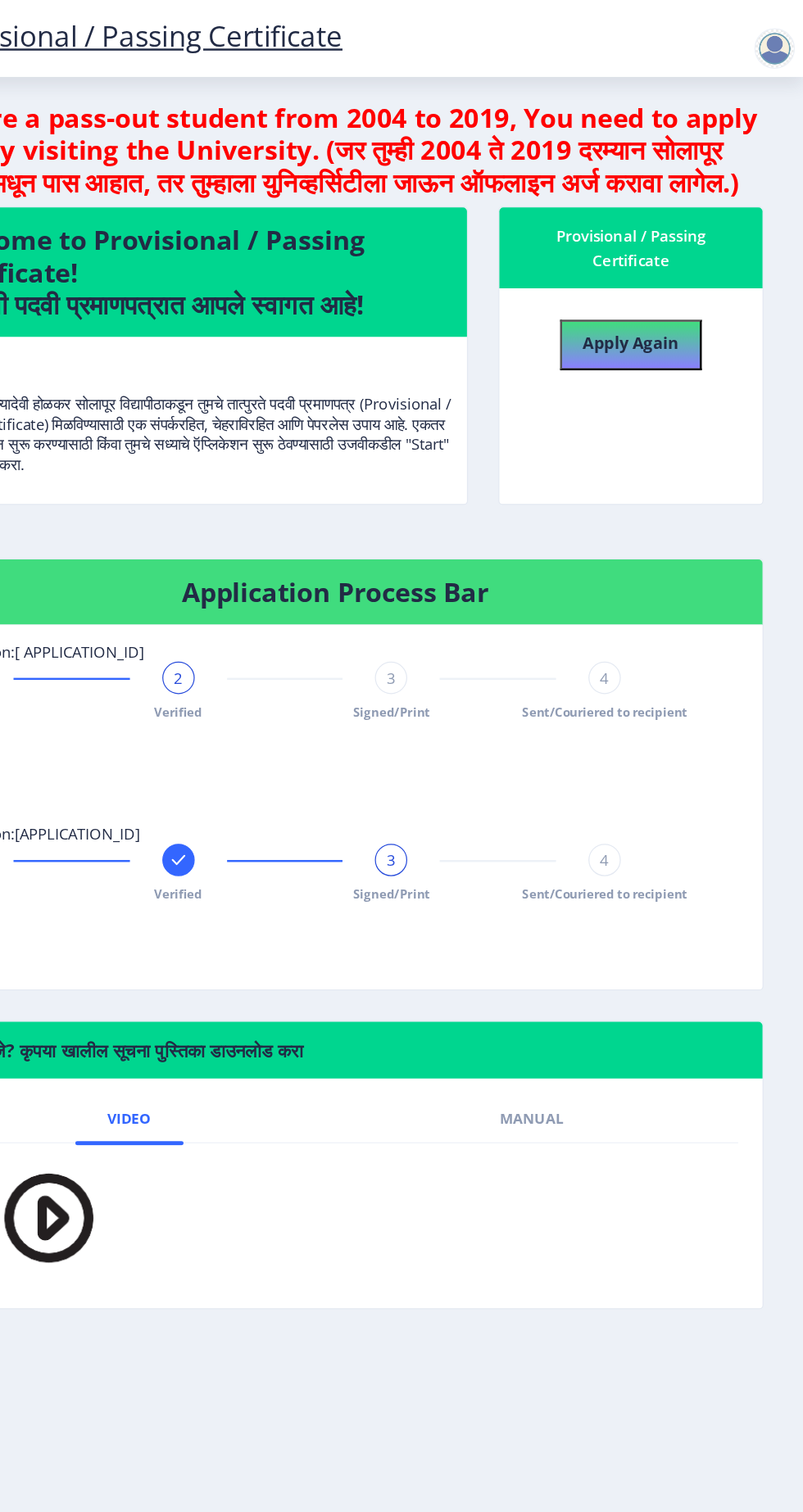 click on "3" 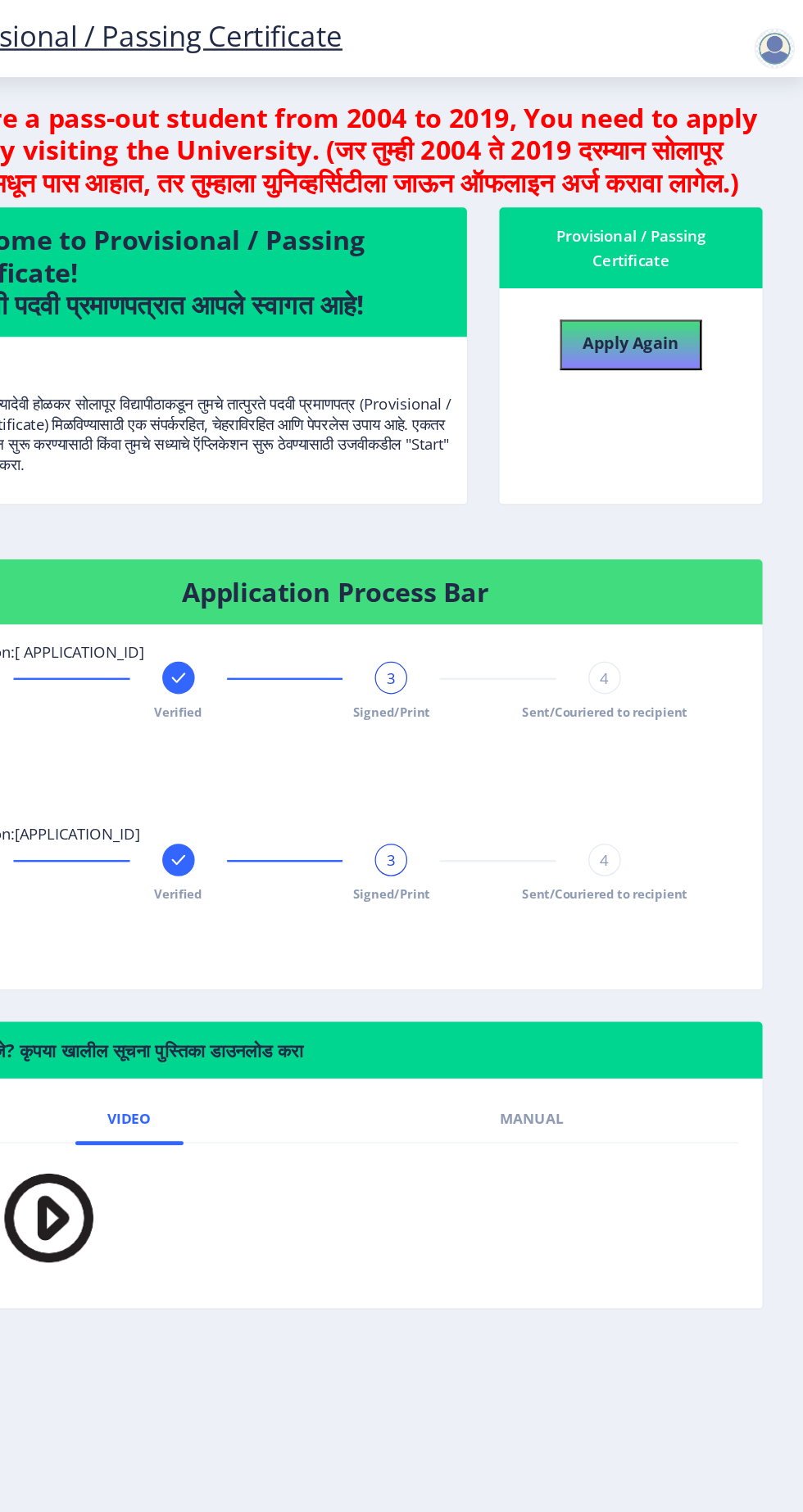 click on "Sent/Couriered to recipient" 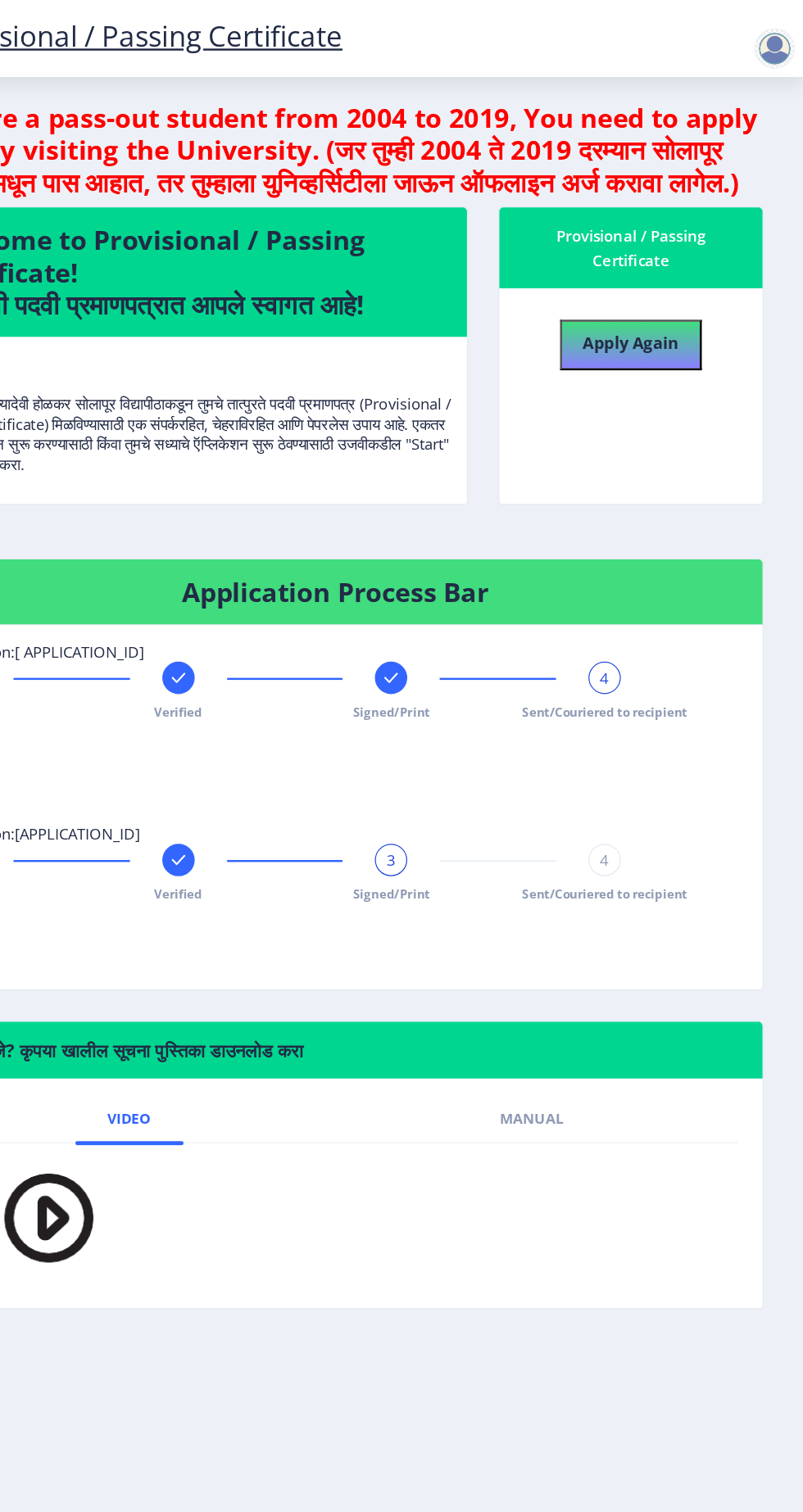 click on "4" 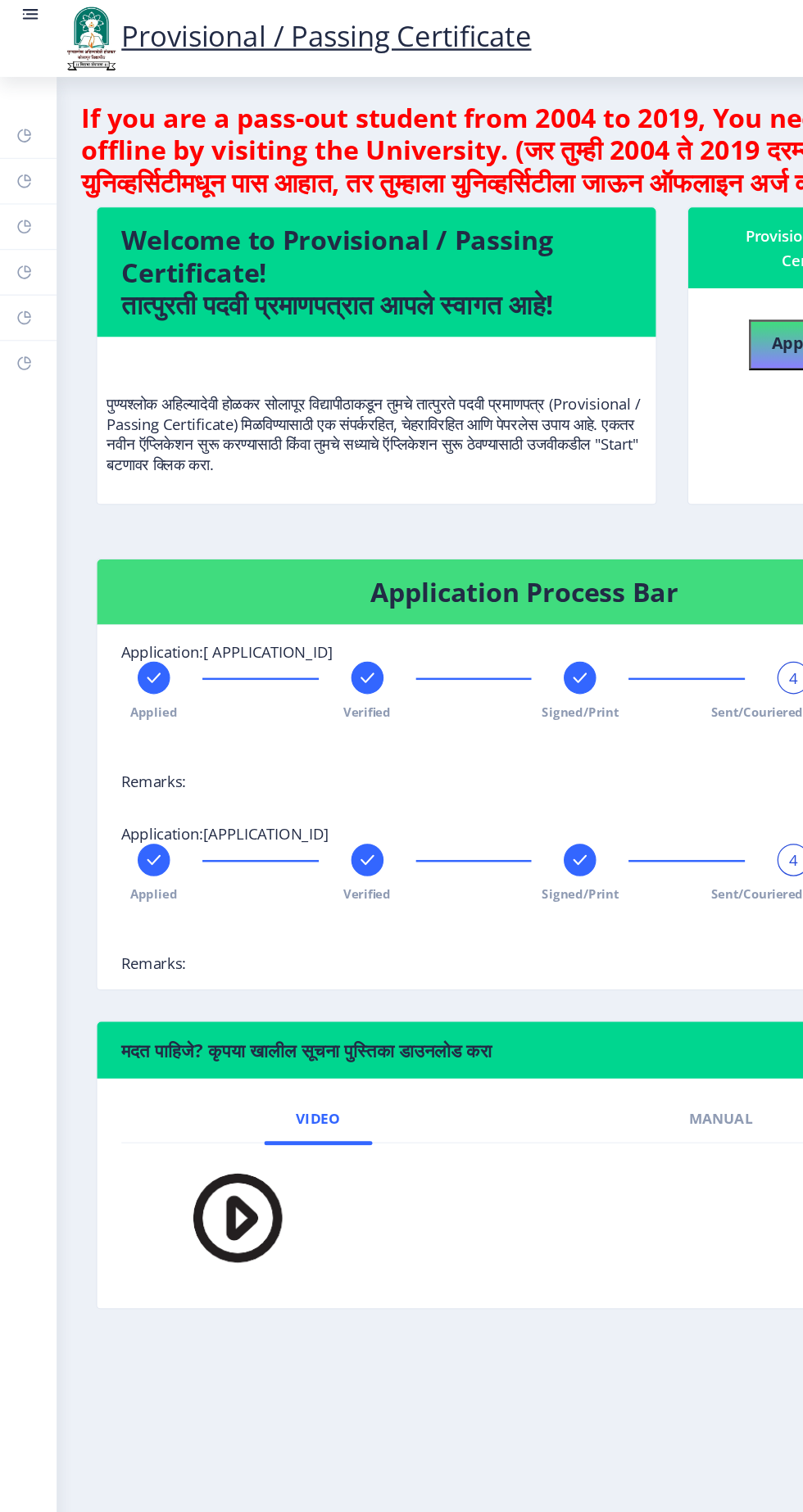 click 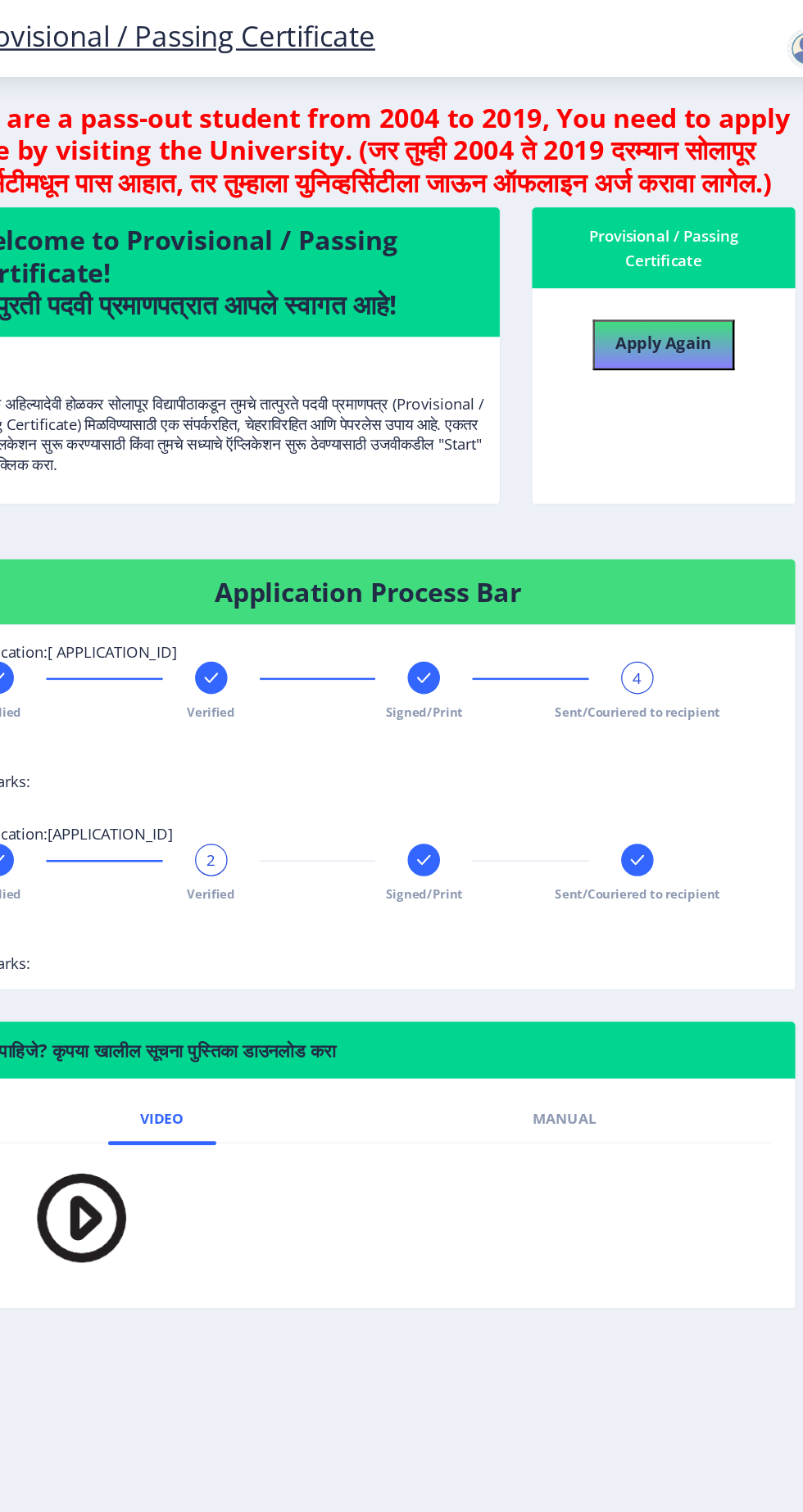 click 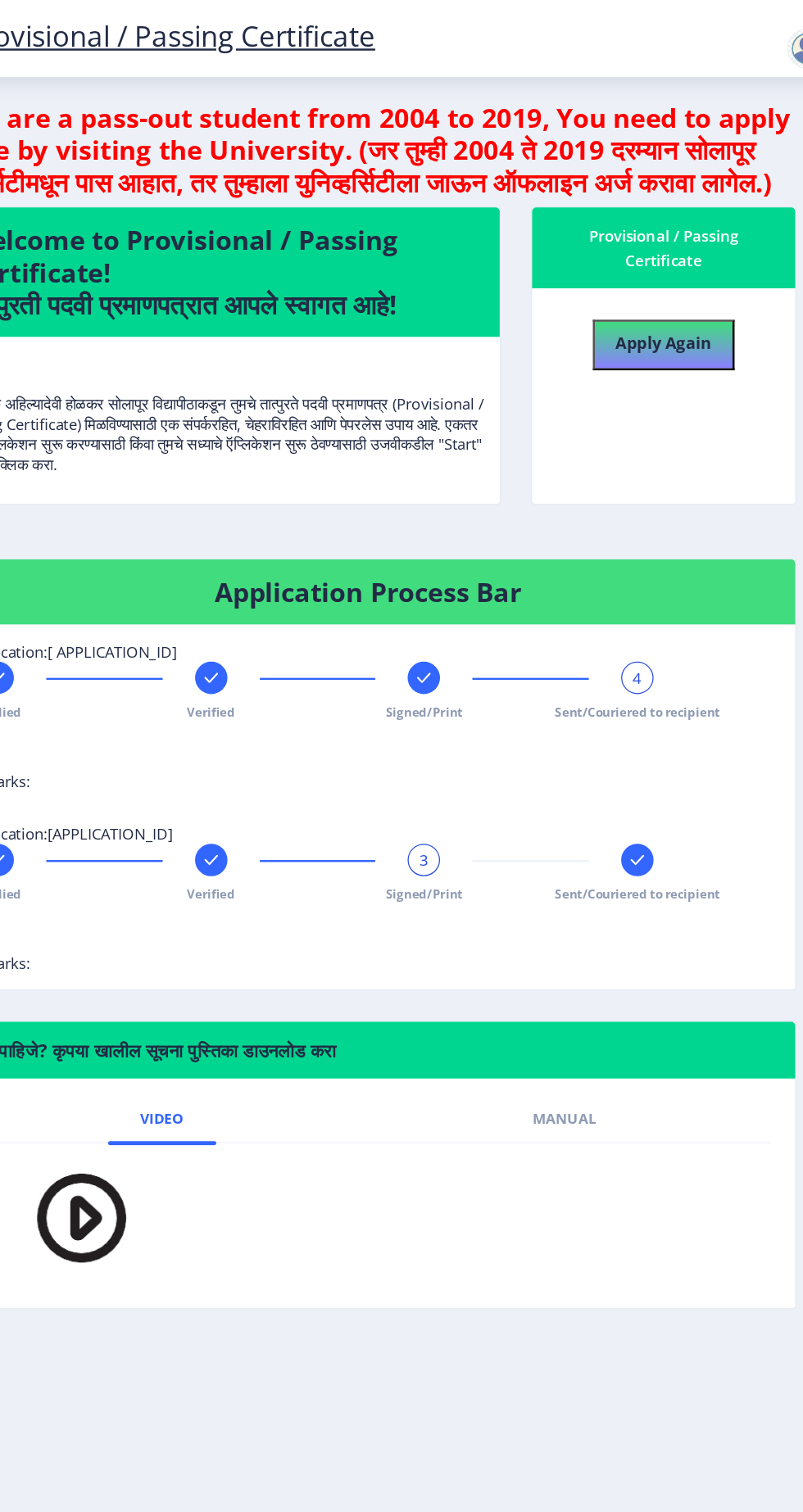 click 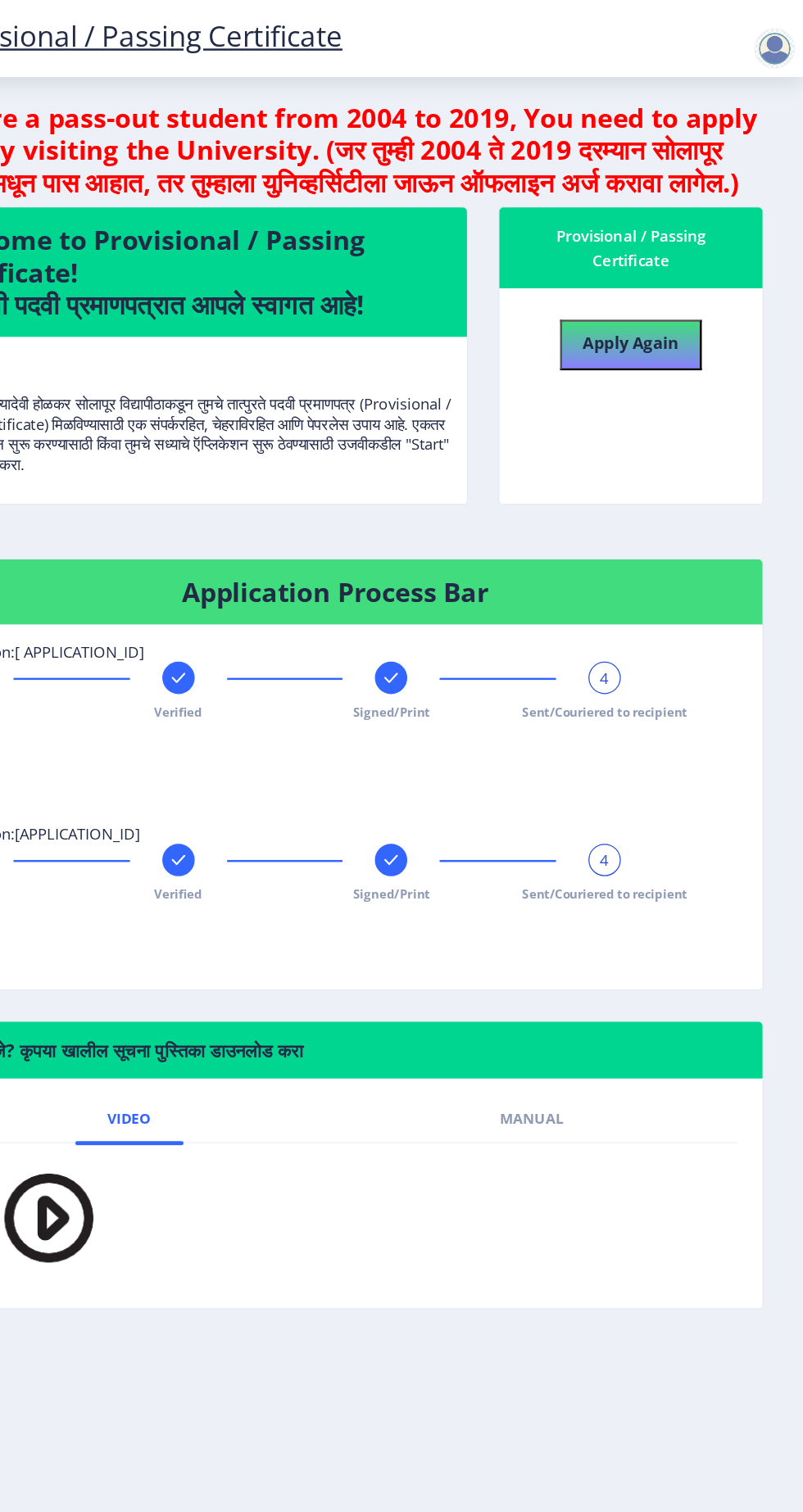 click on "4" 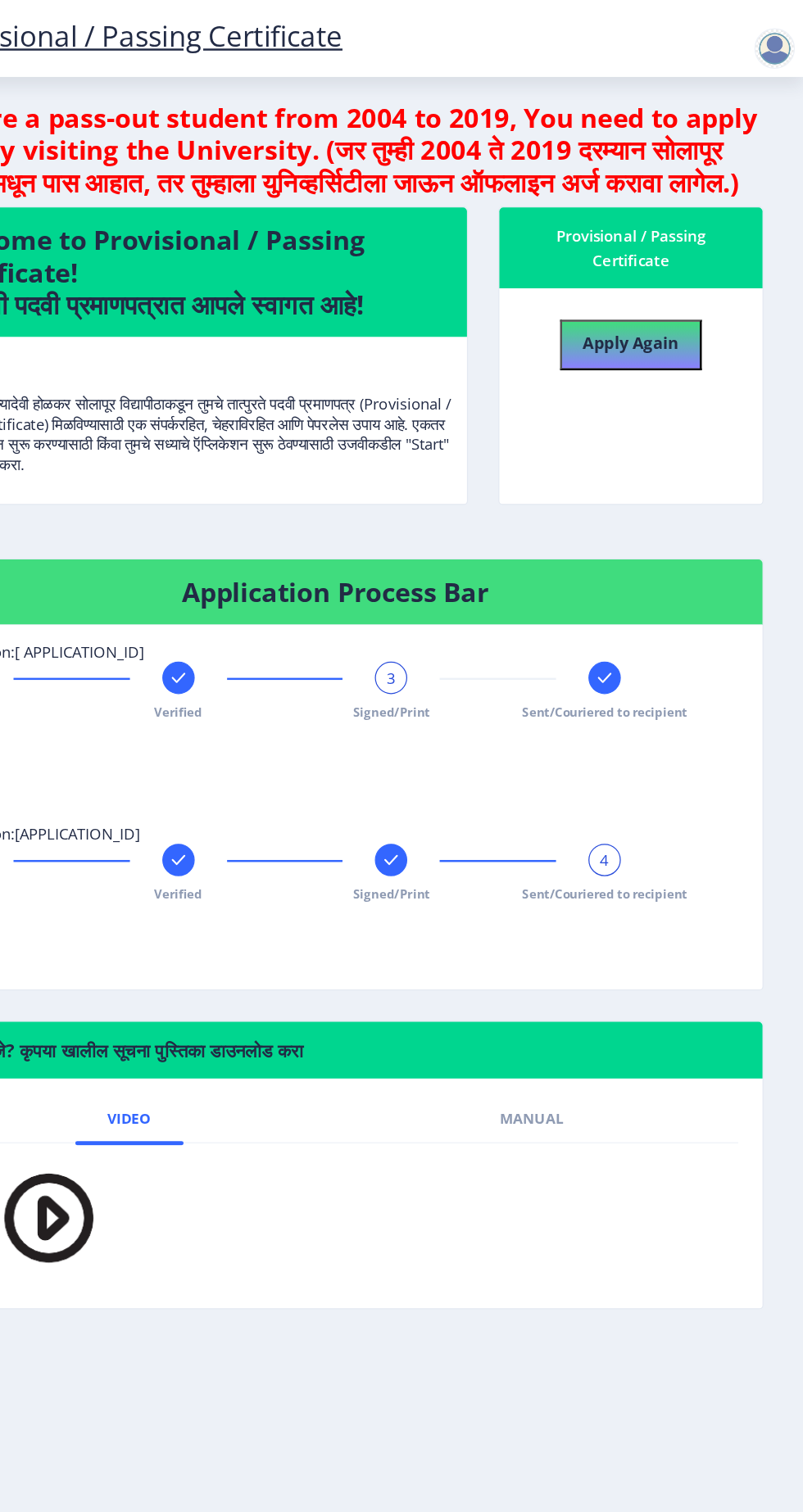 click 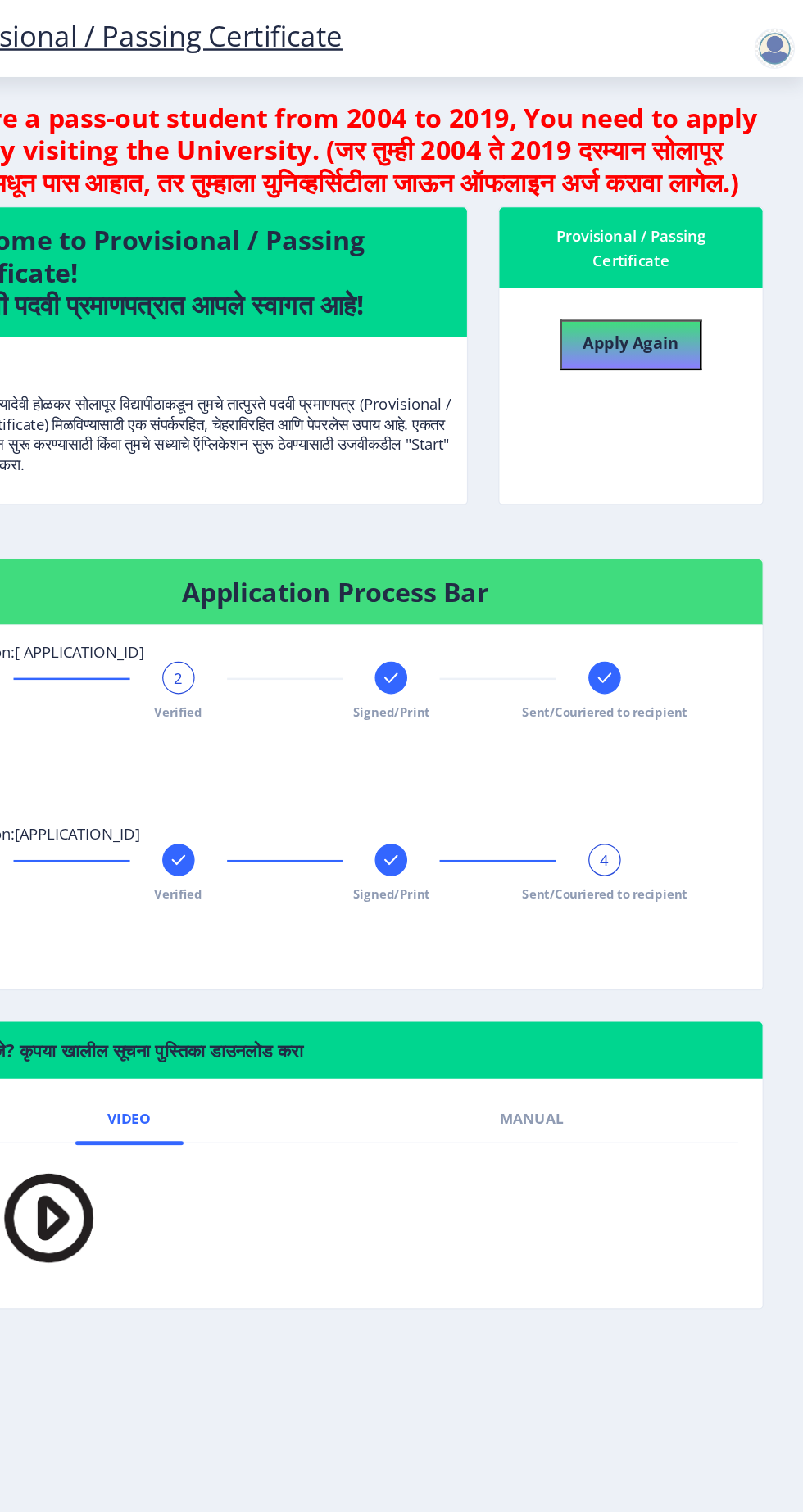 click 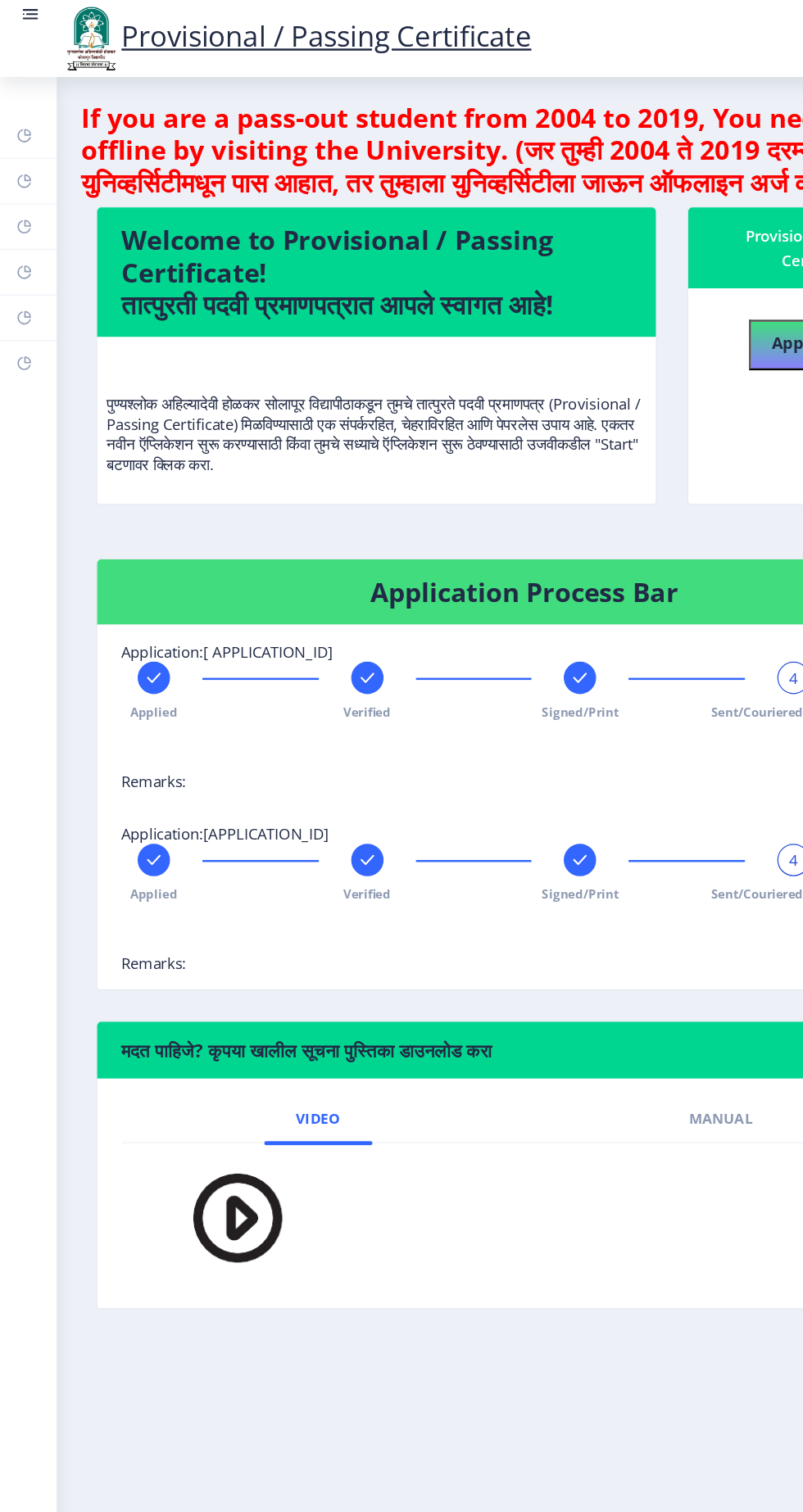 click on "Applied" 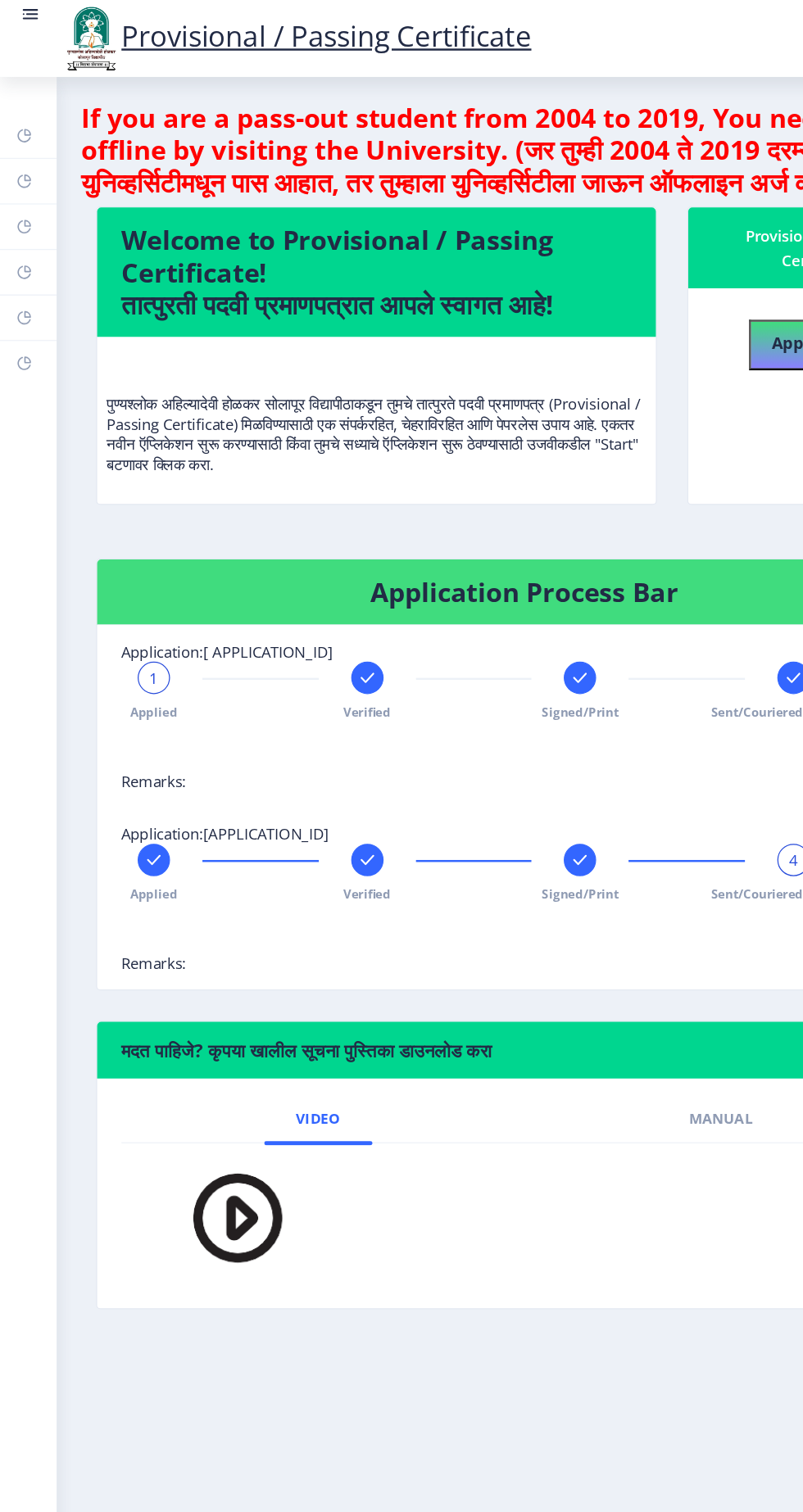 click 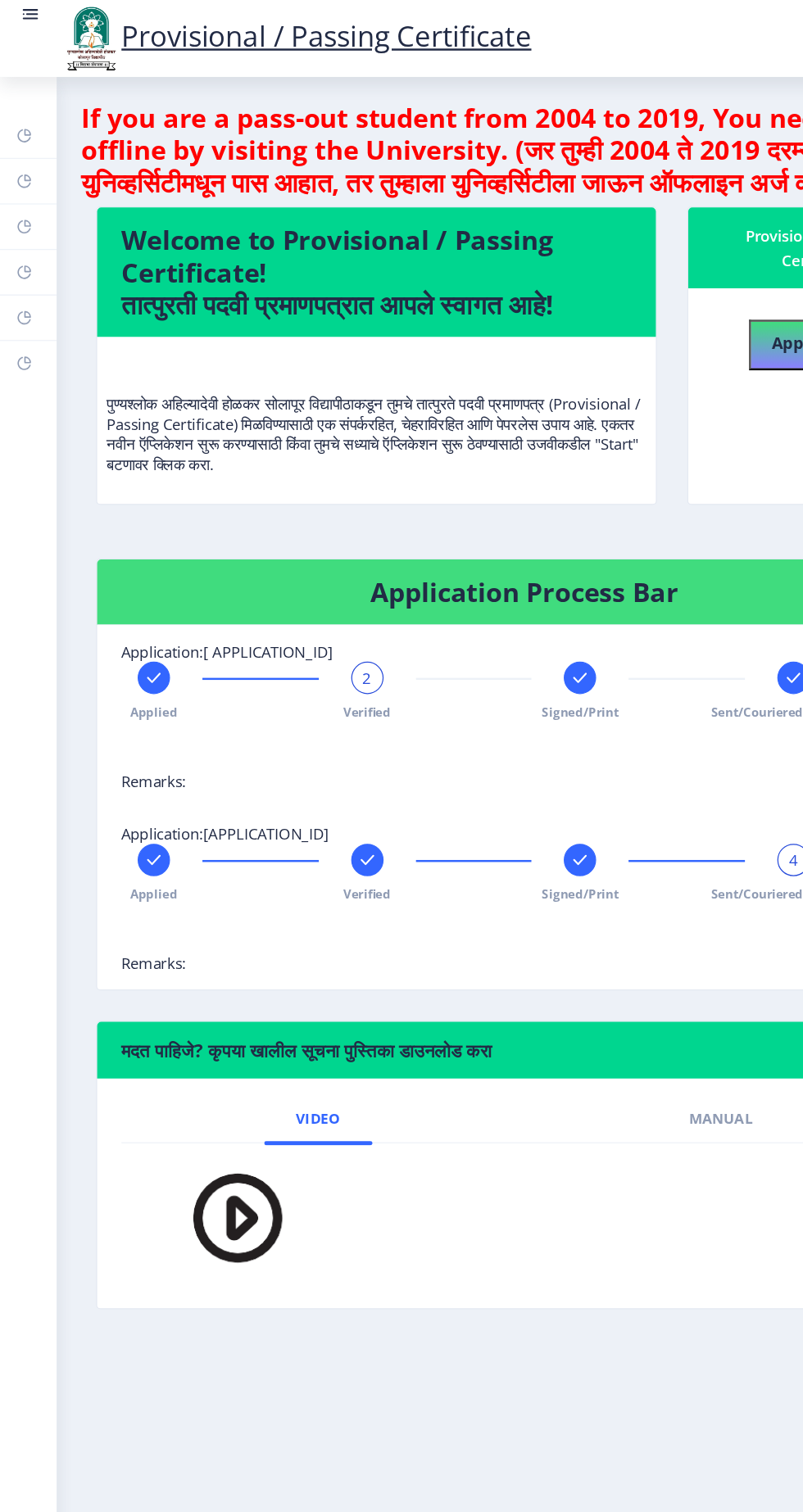 click 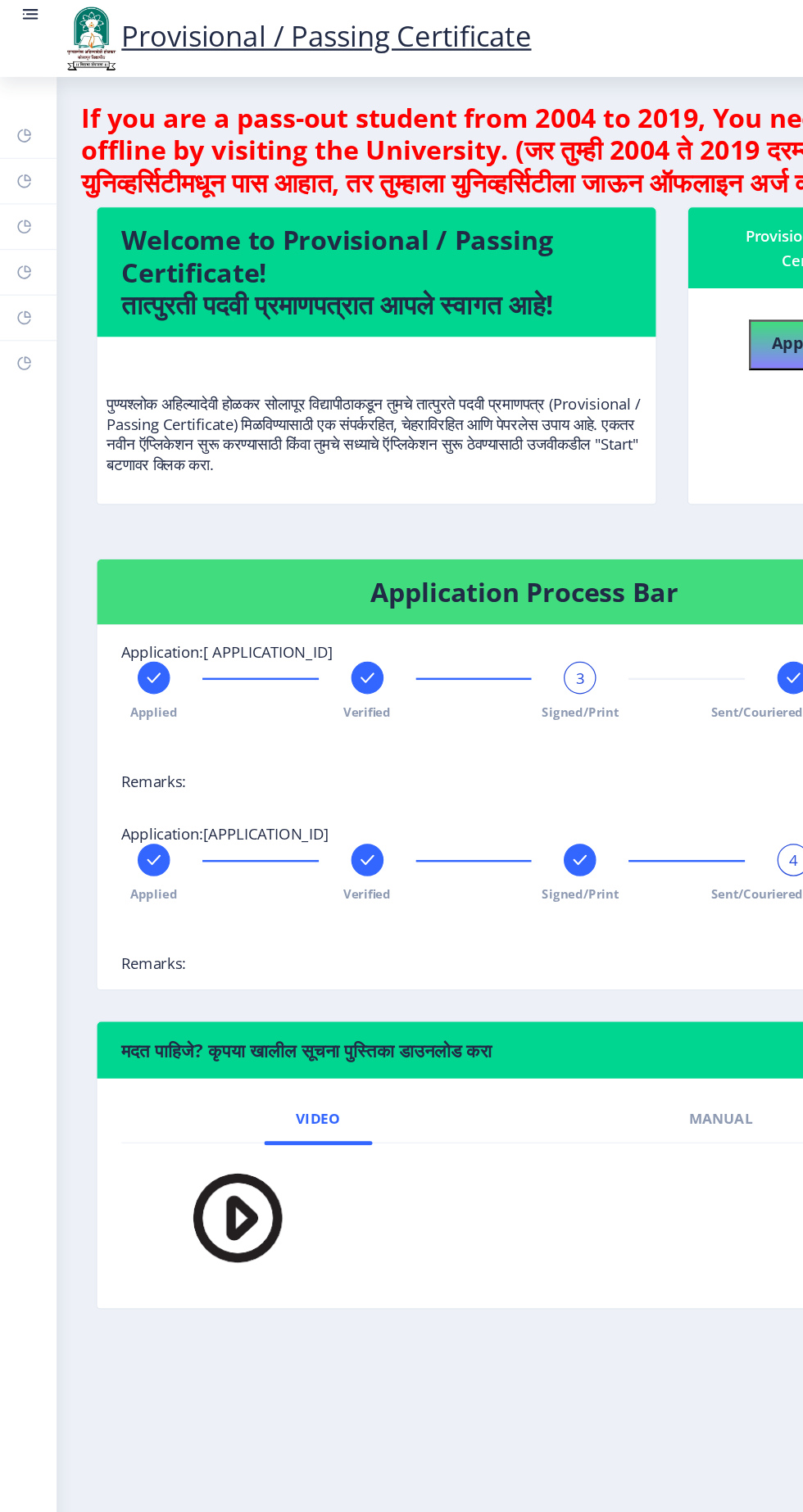 click 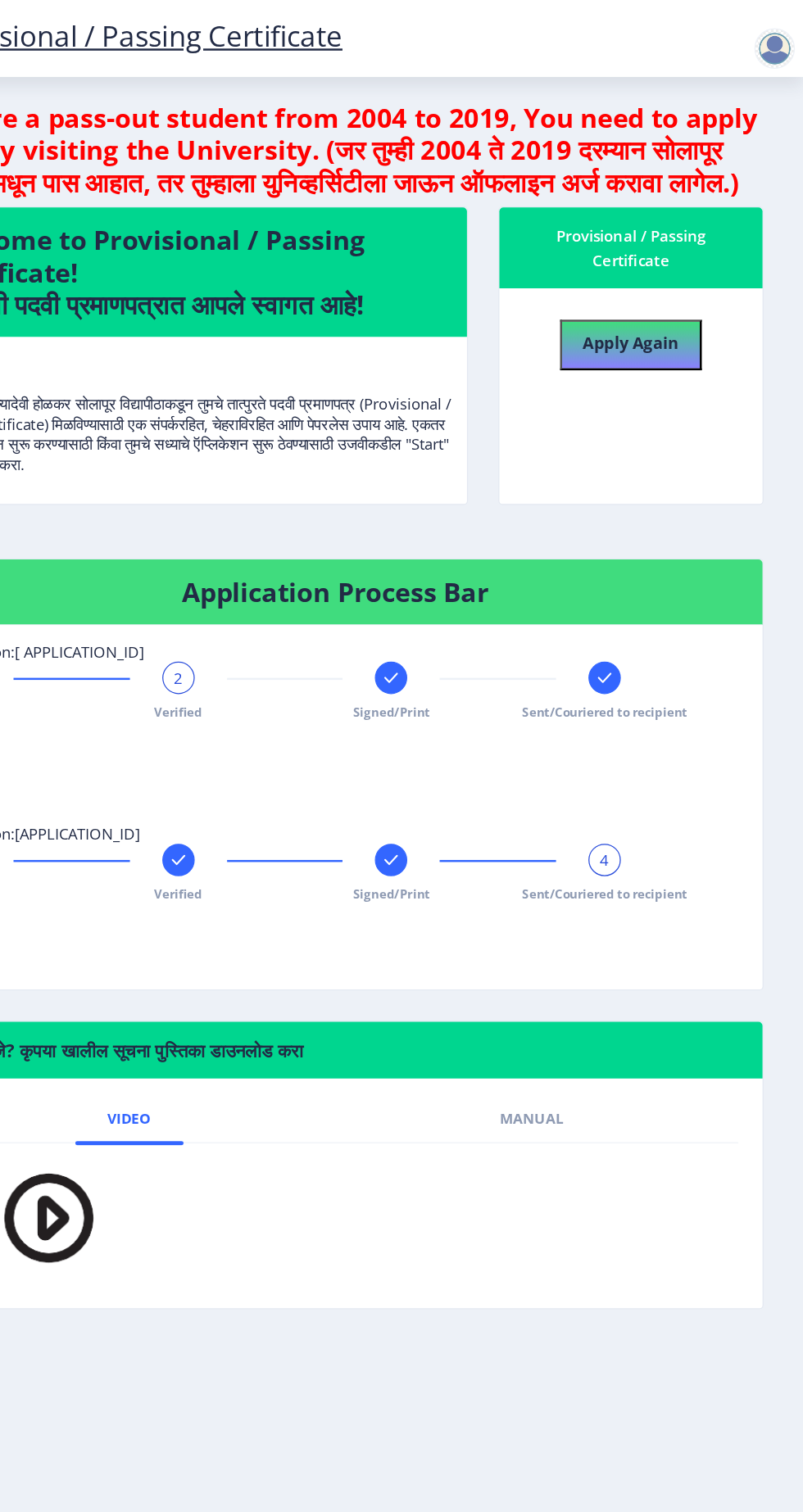 click 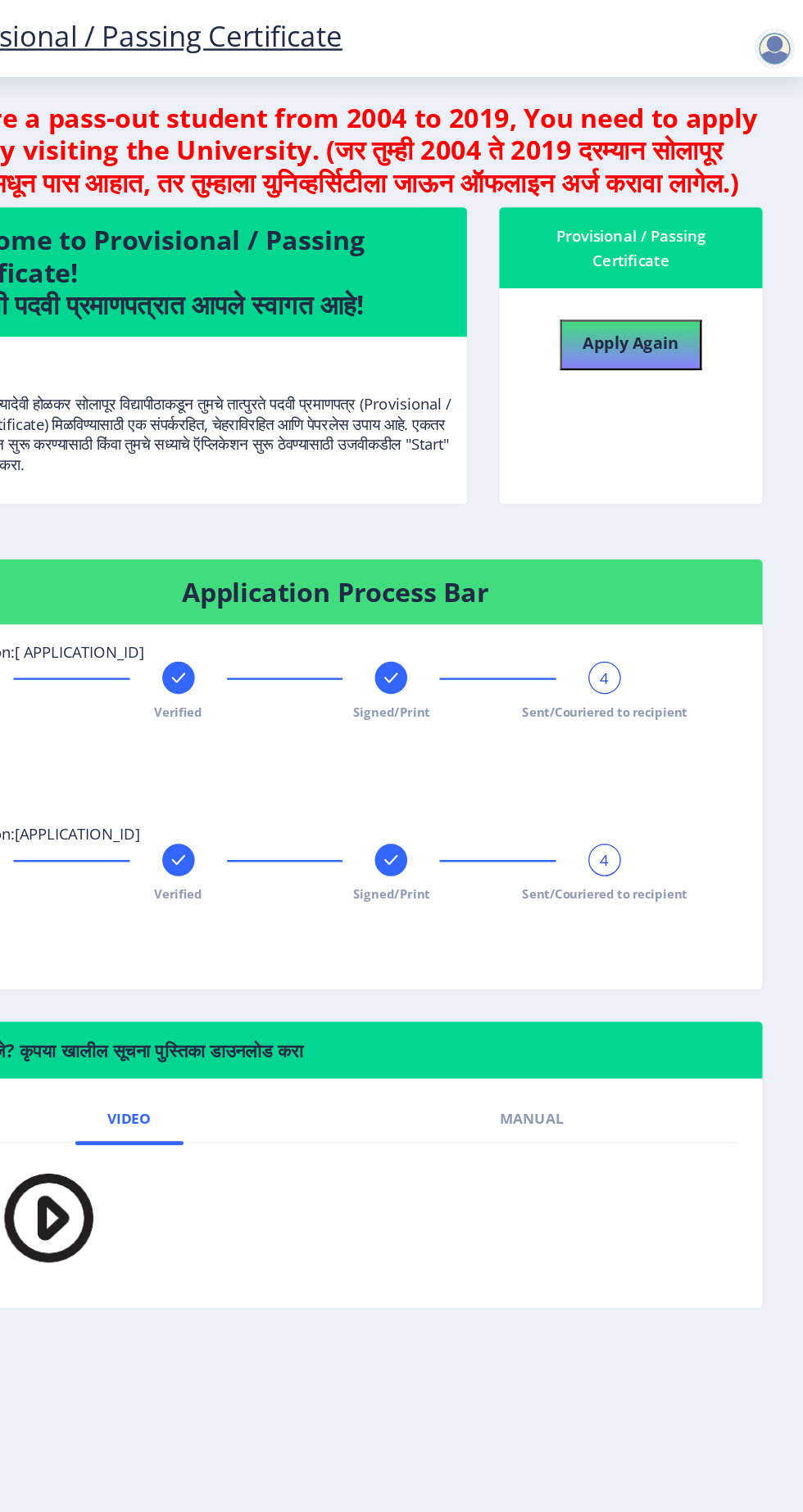 click 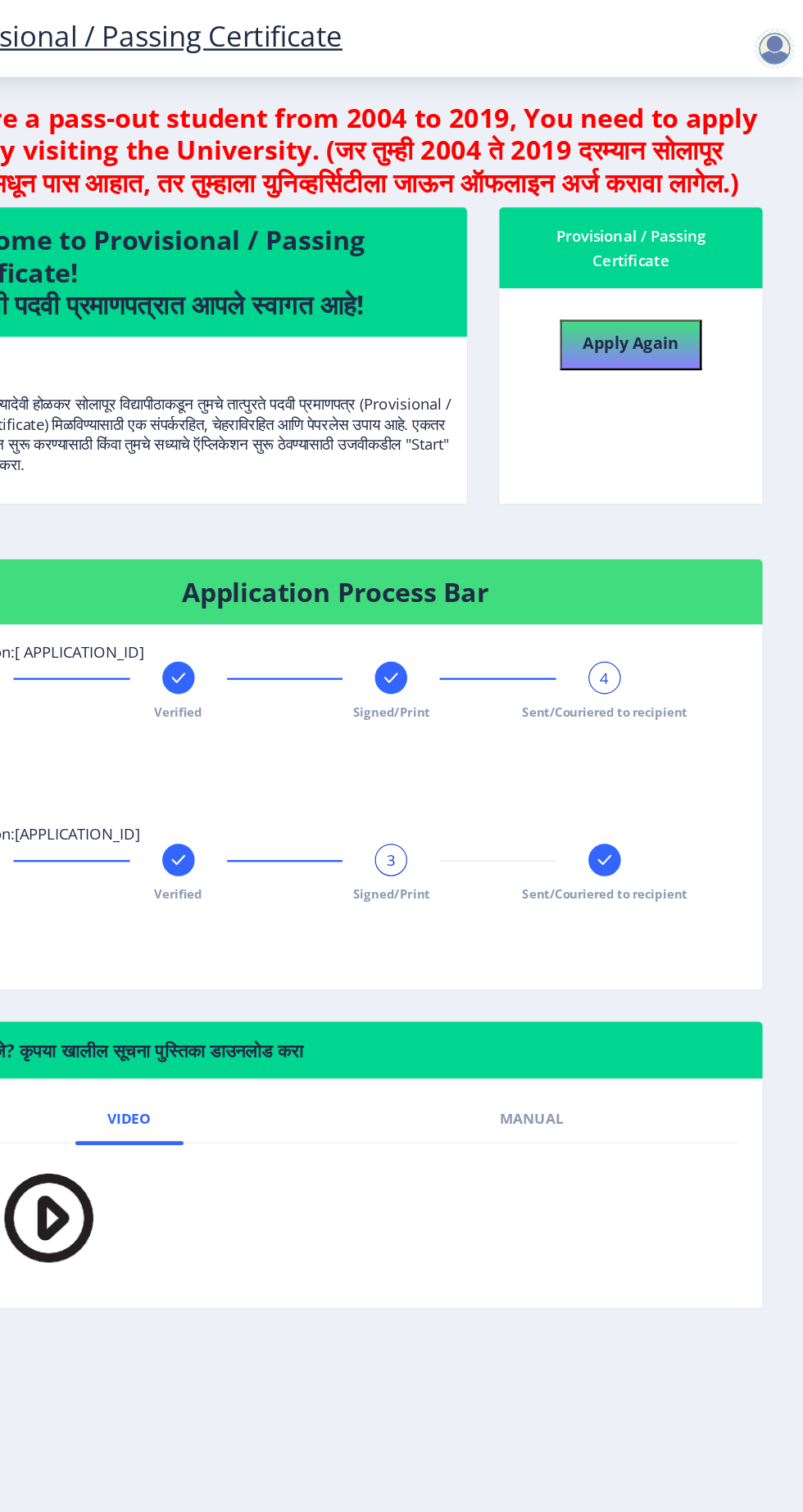 click on "Verified" 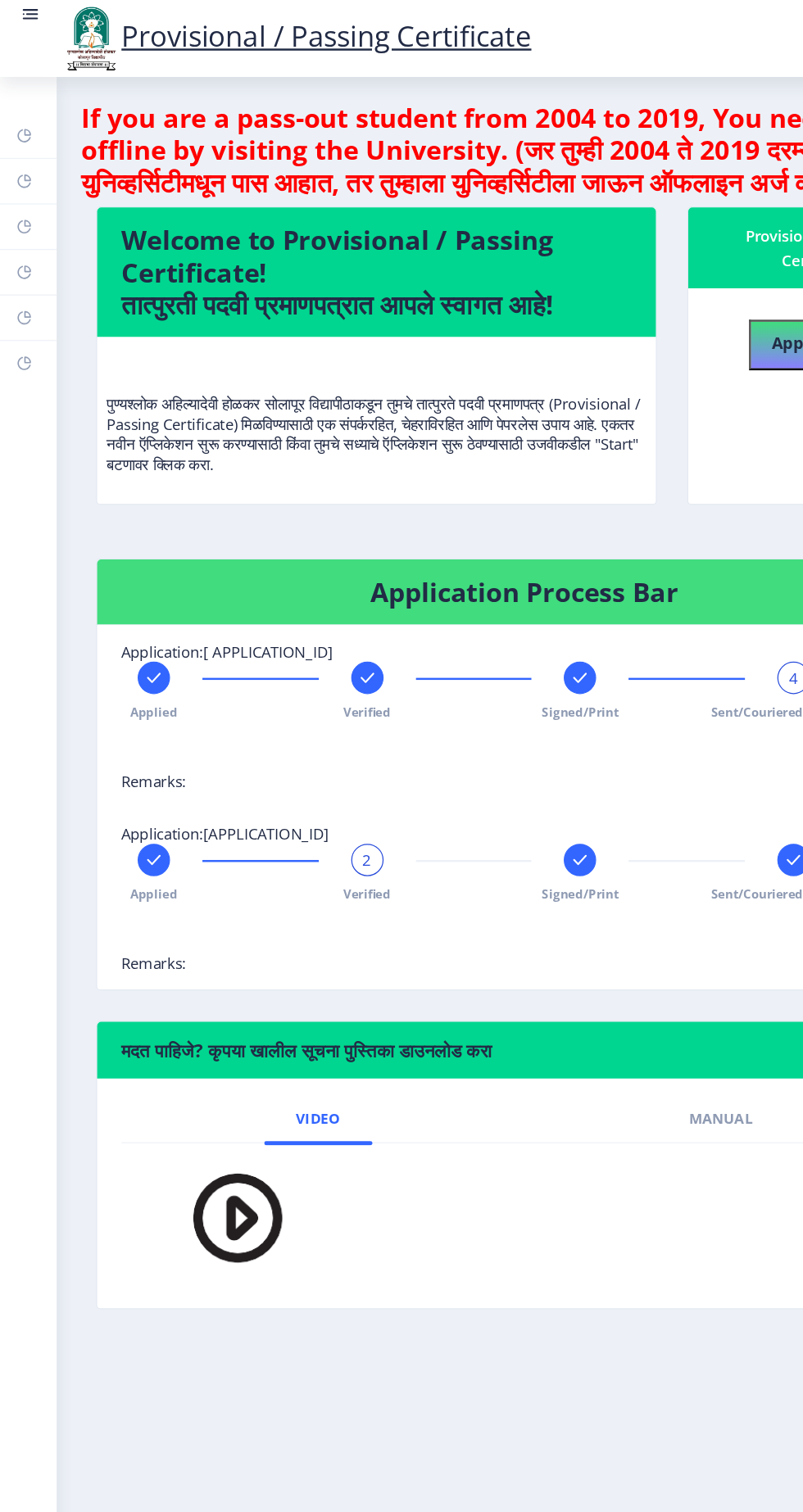 click on "Applied" 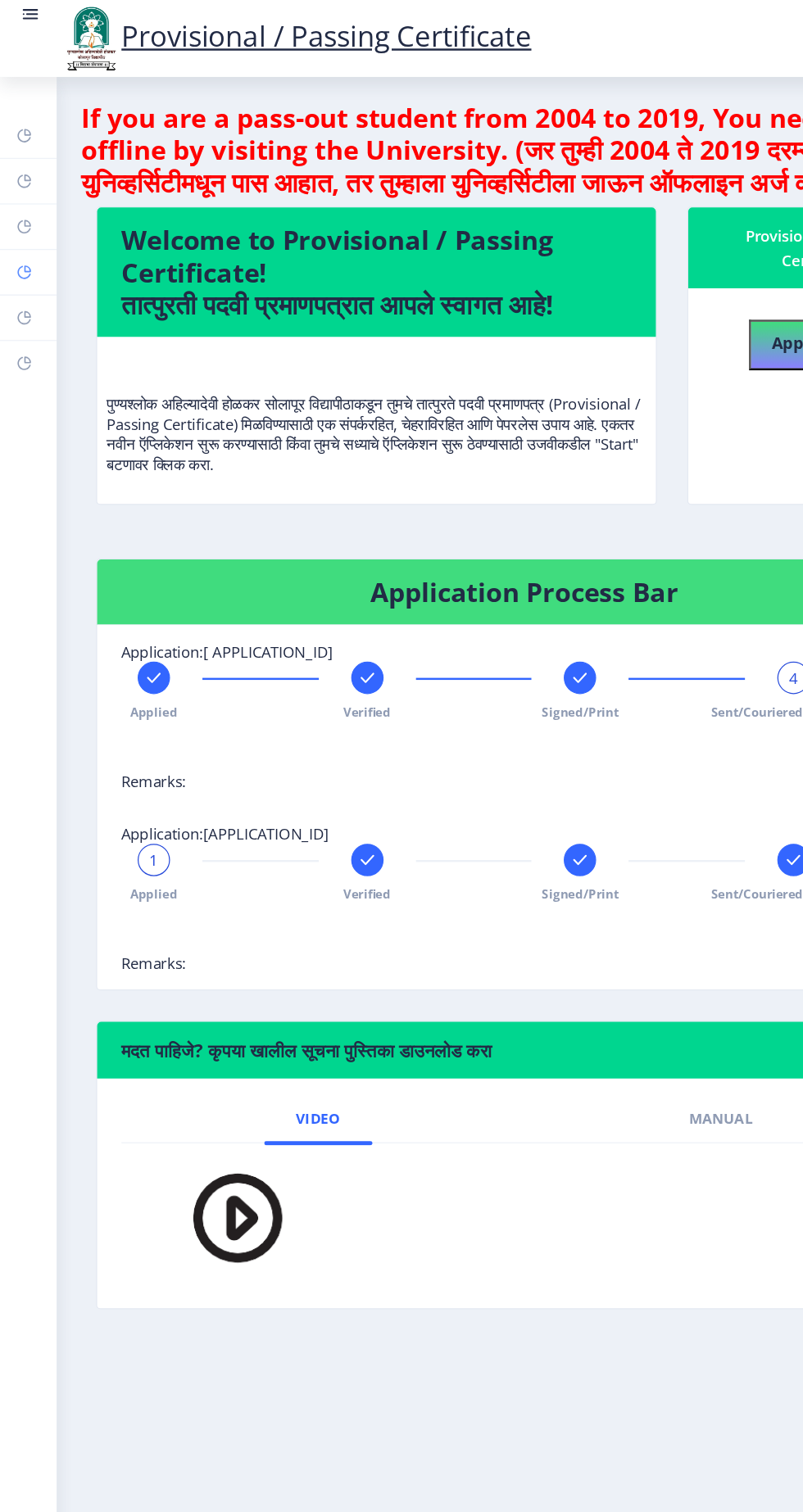 click 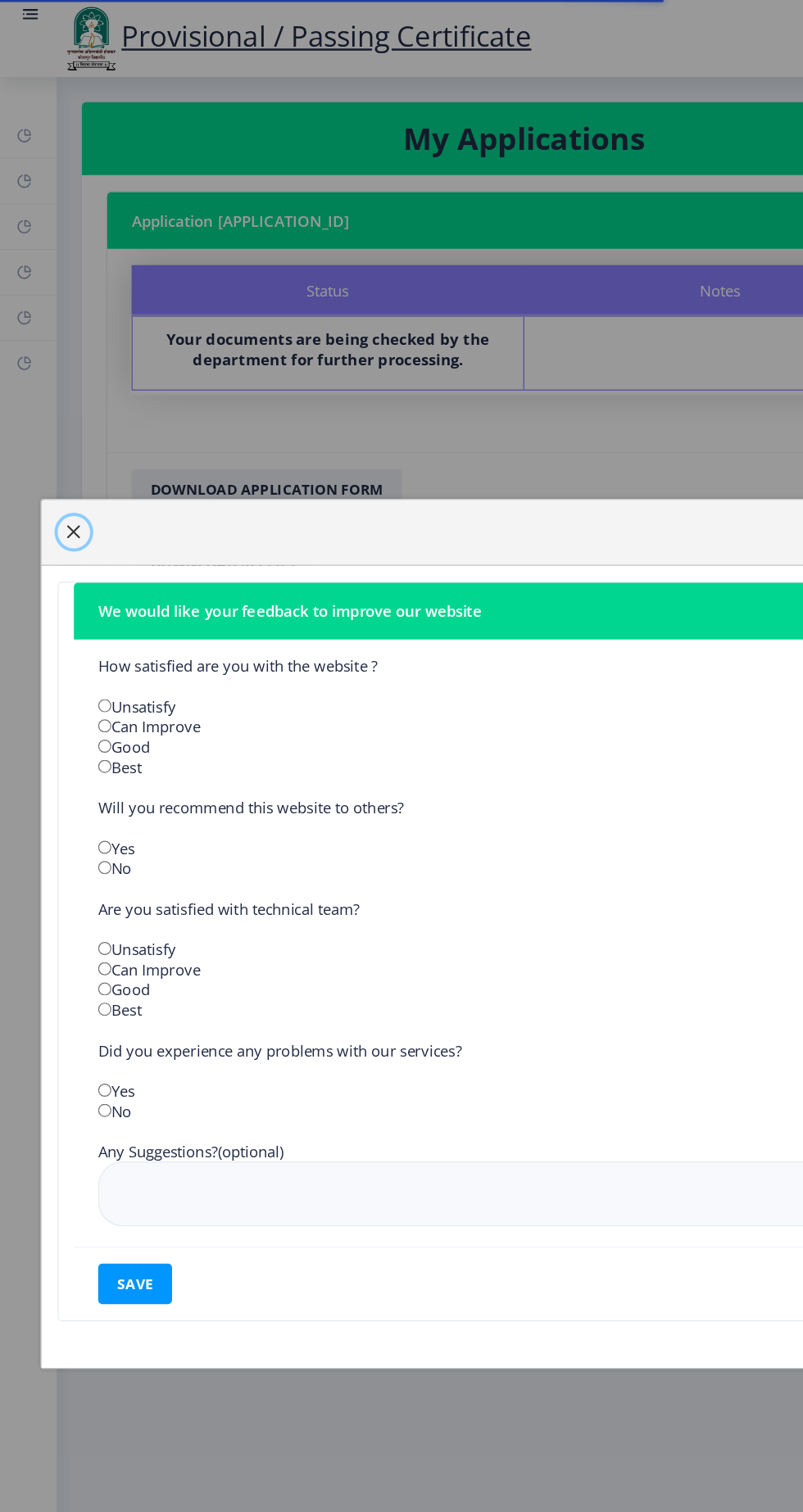 click 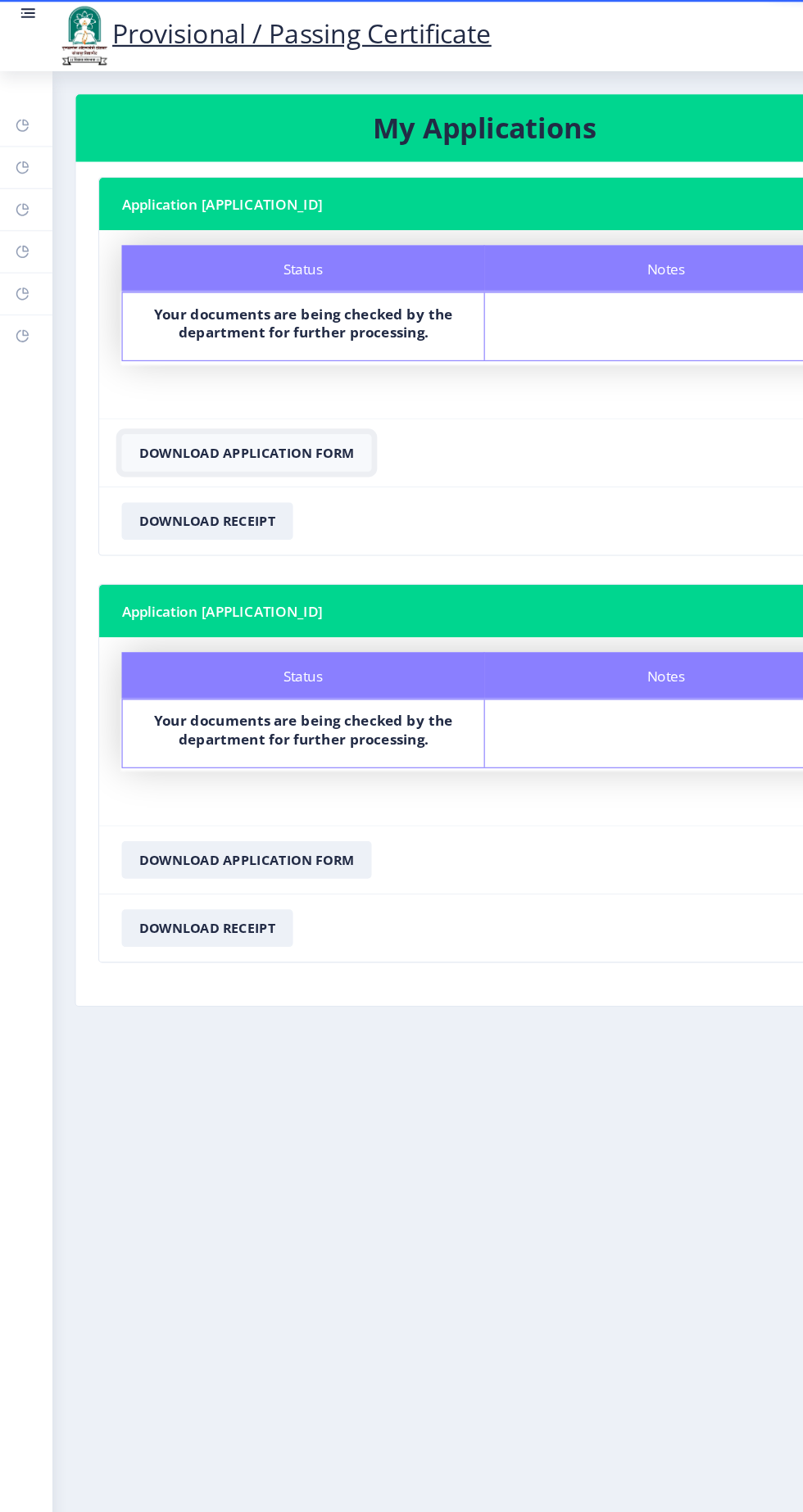 click on "Download Application Form" 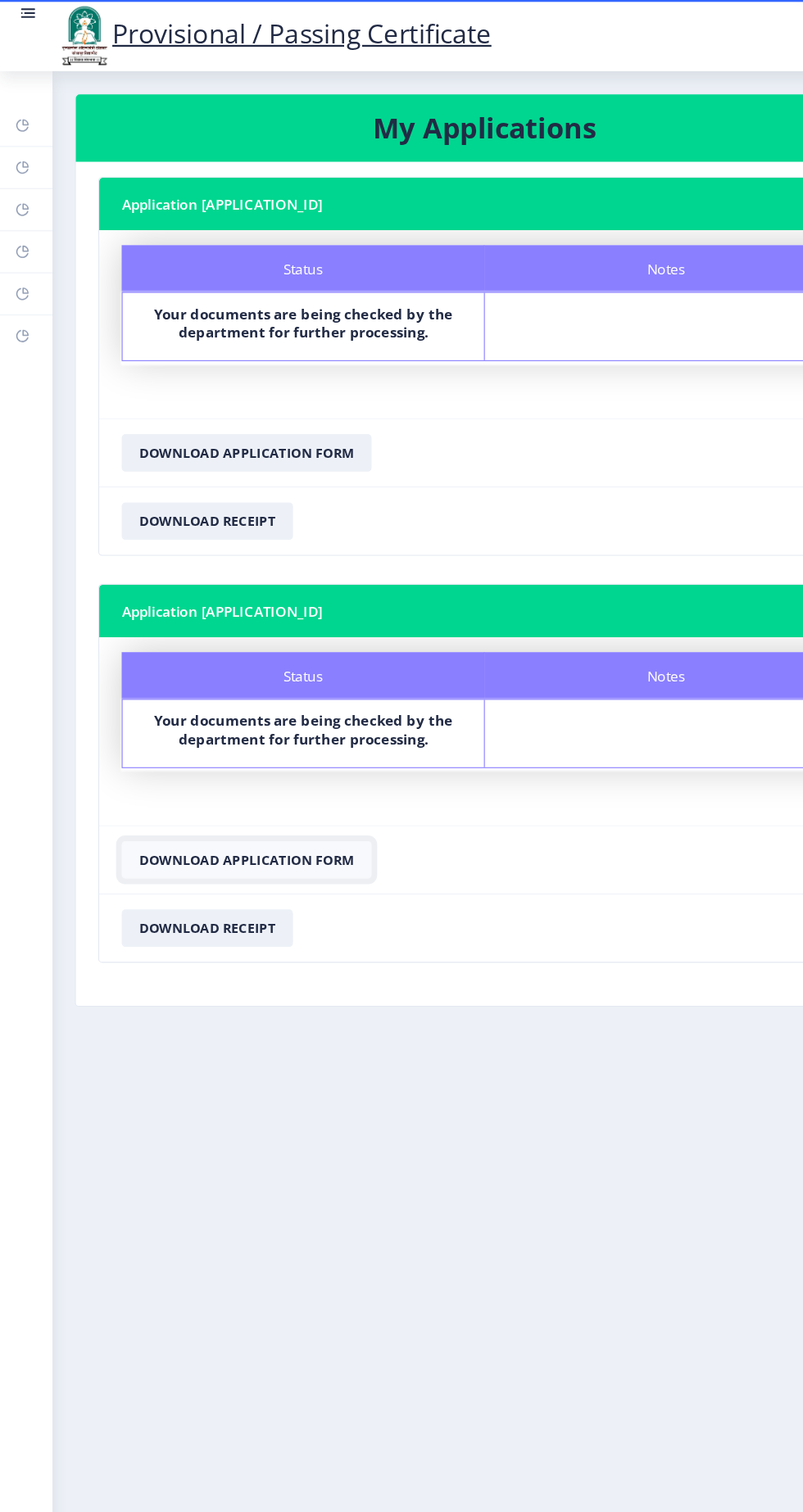 click on "Download Application Form" 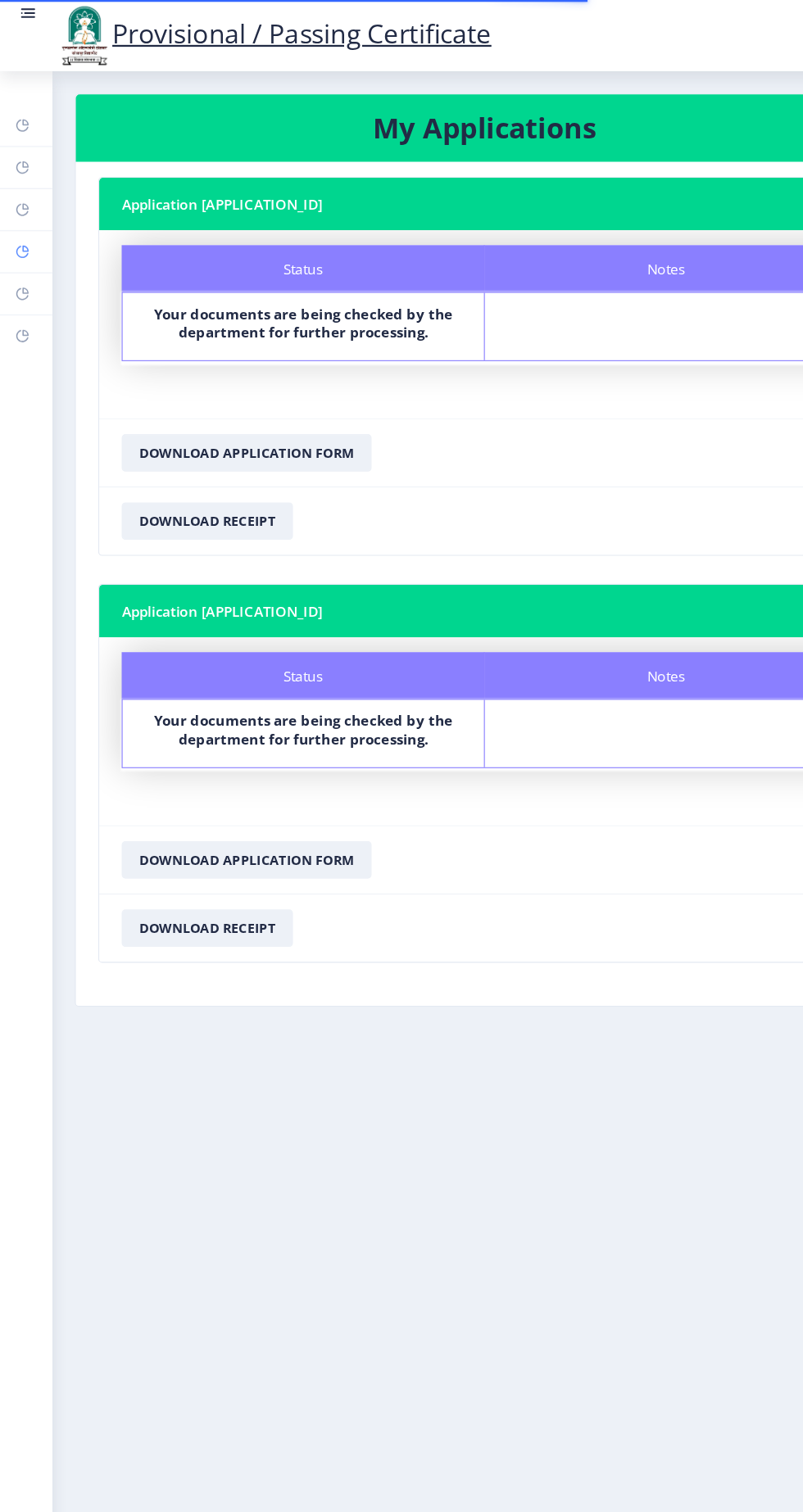 click on "Myapplication" 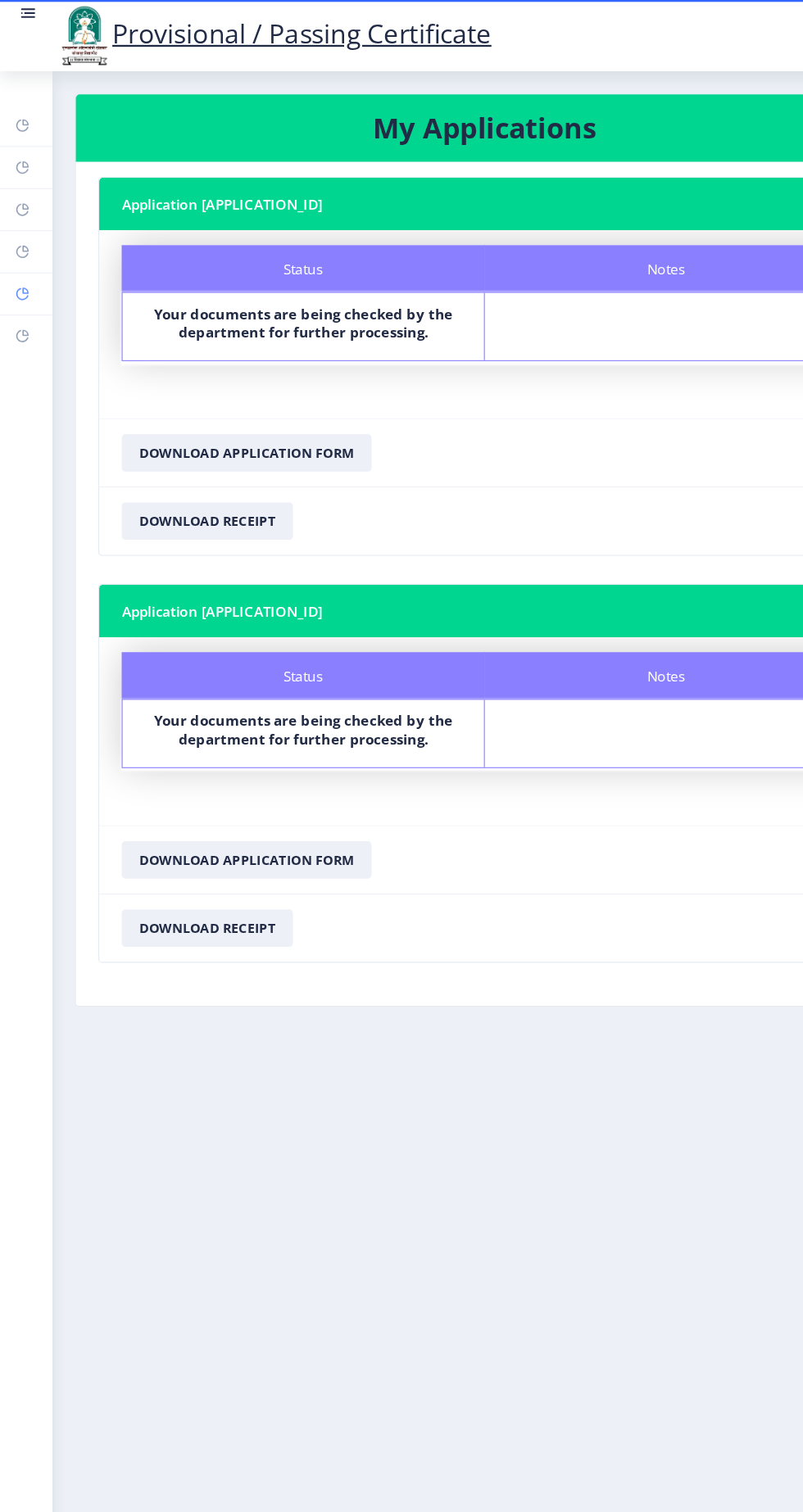 click 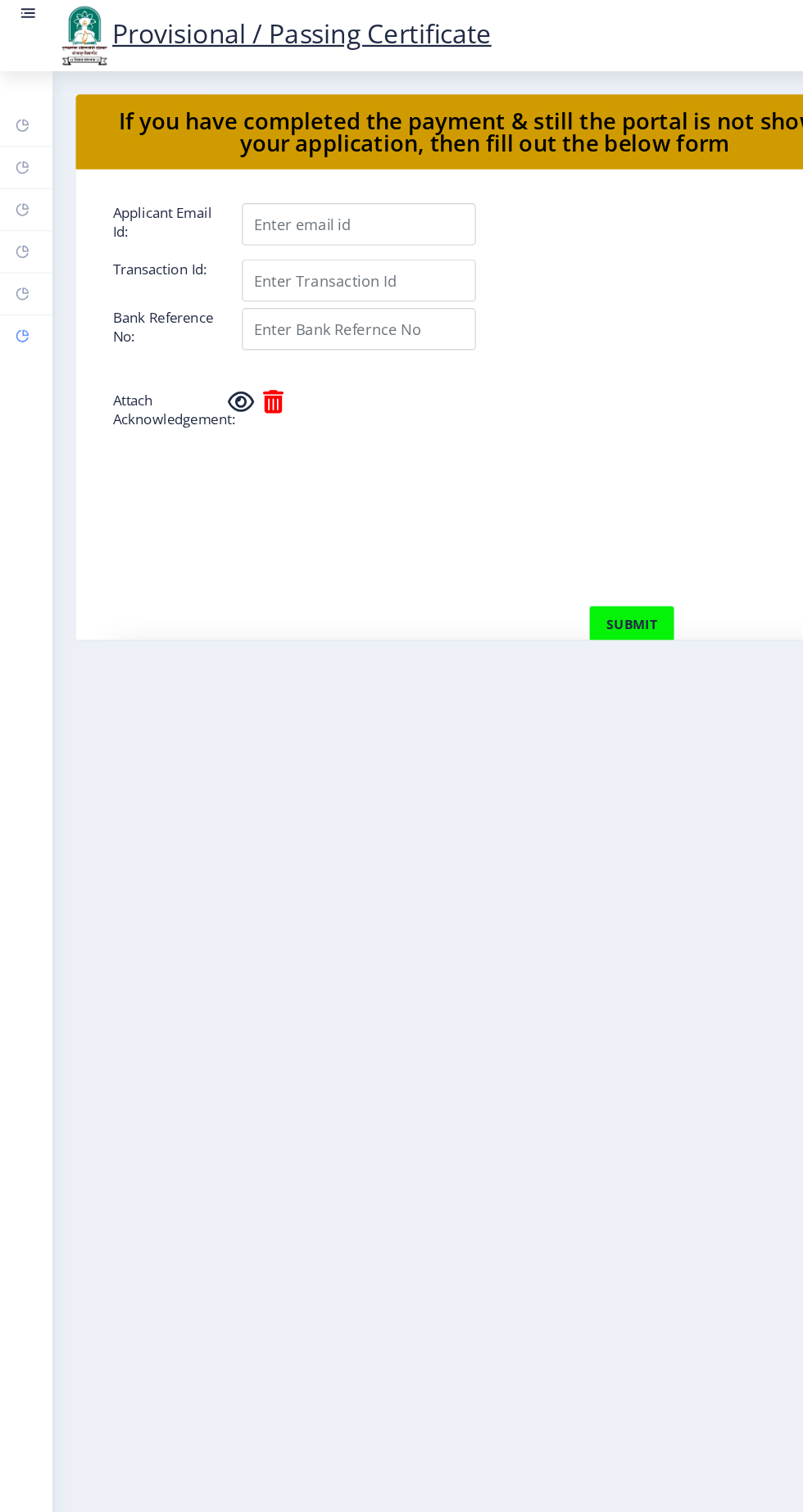 click 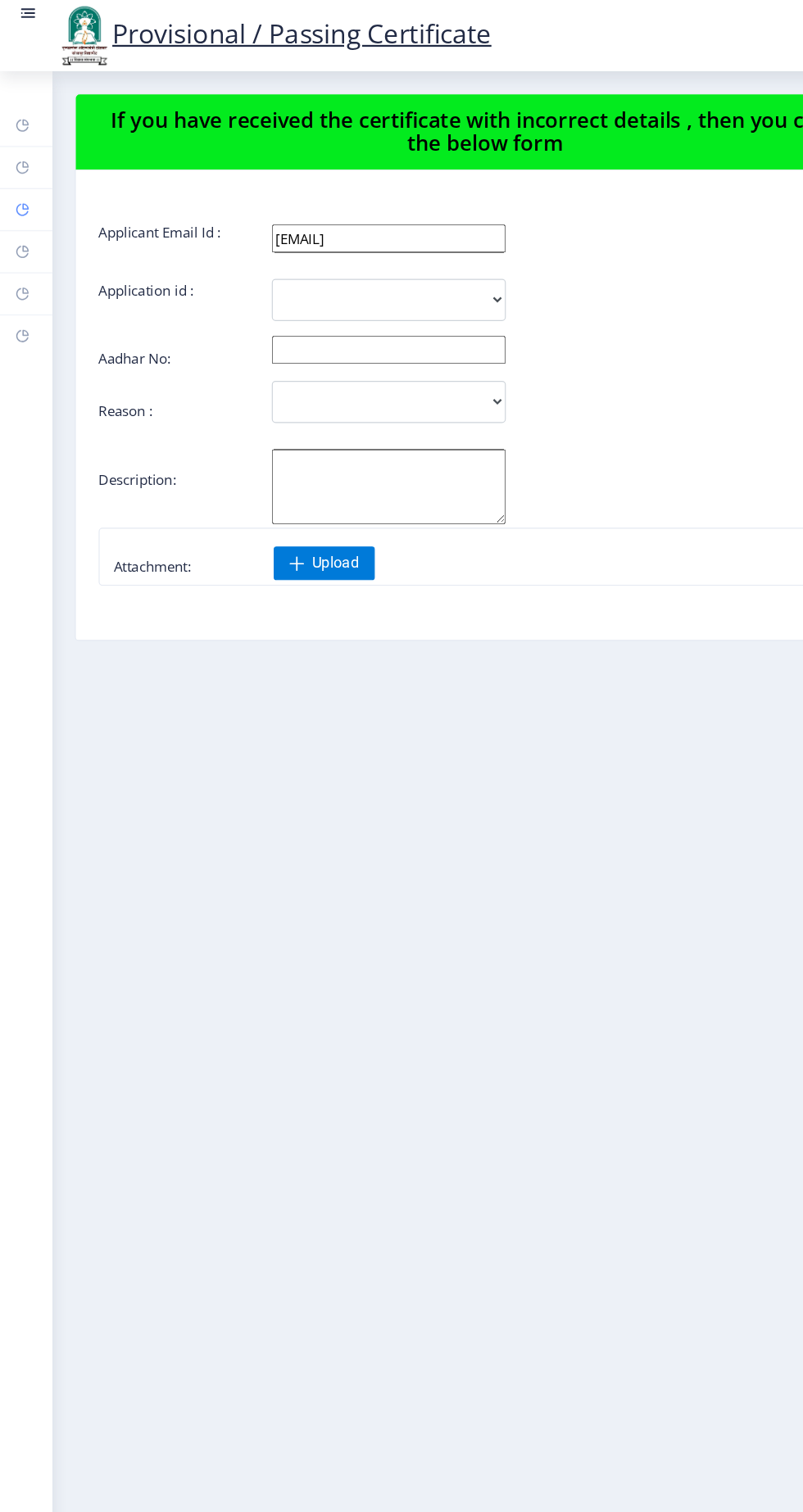 click 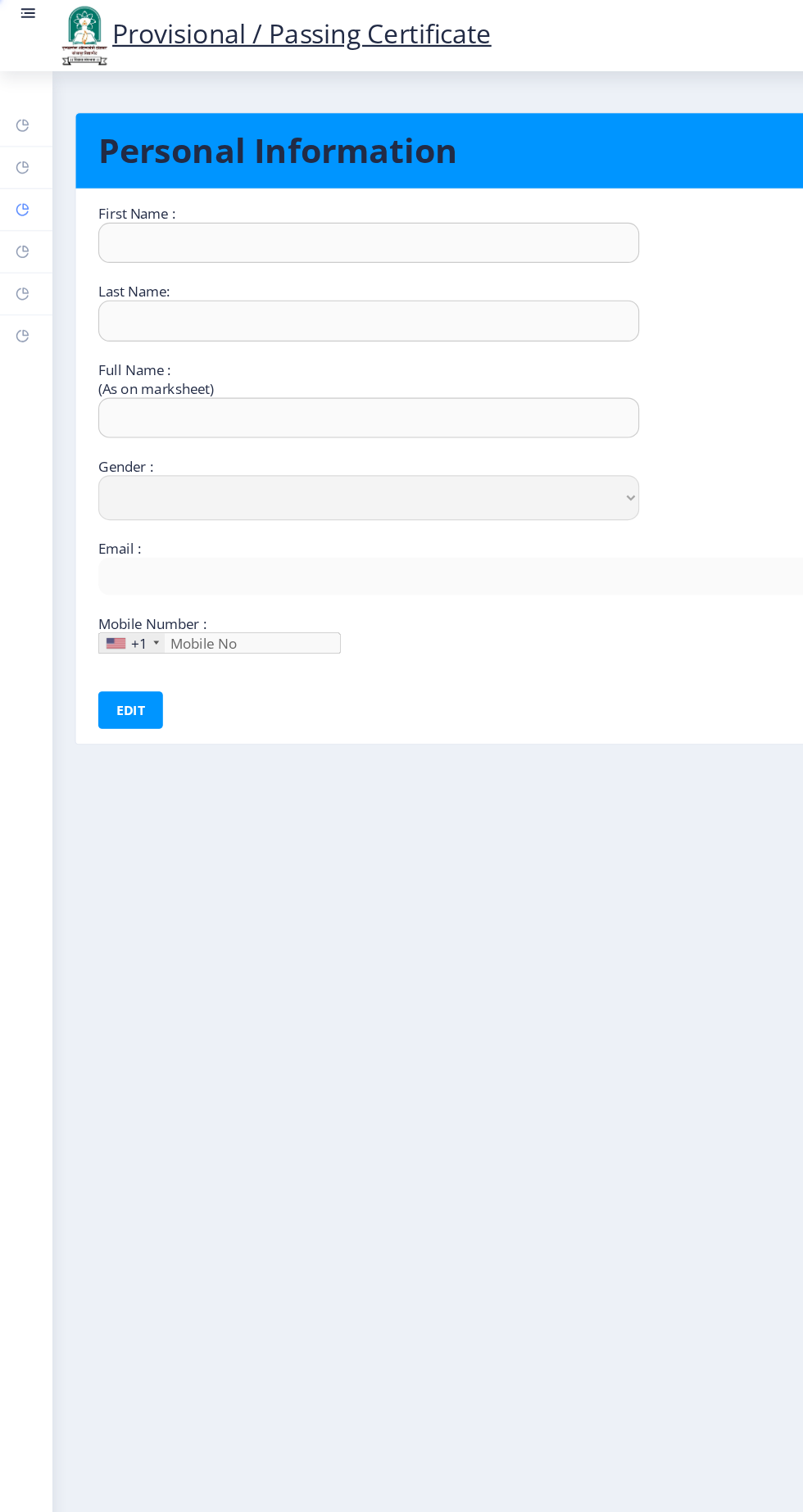 type on "[NAME]" 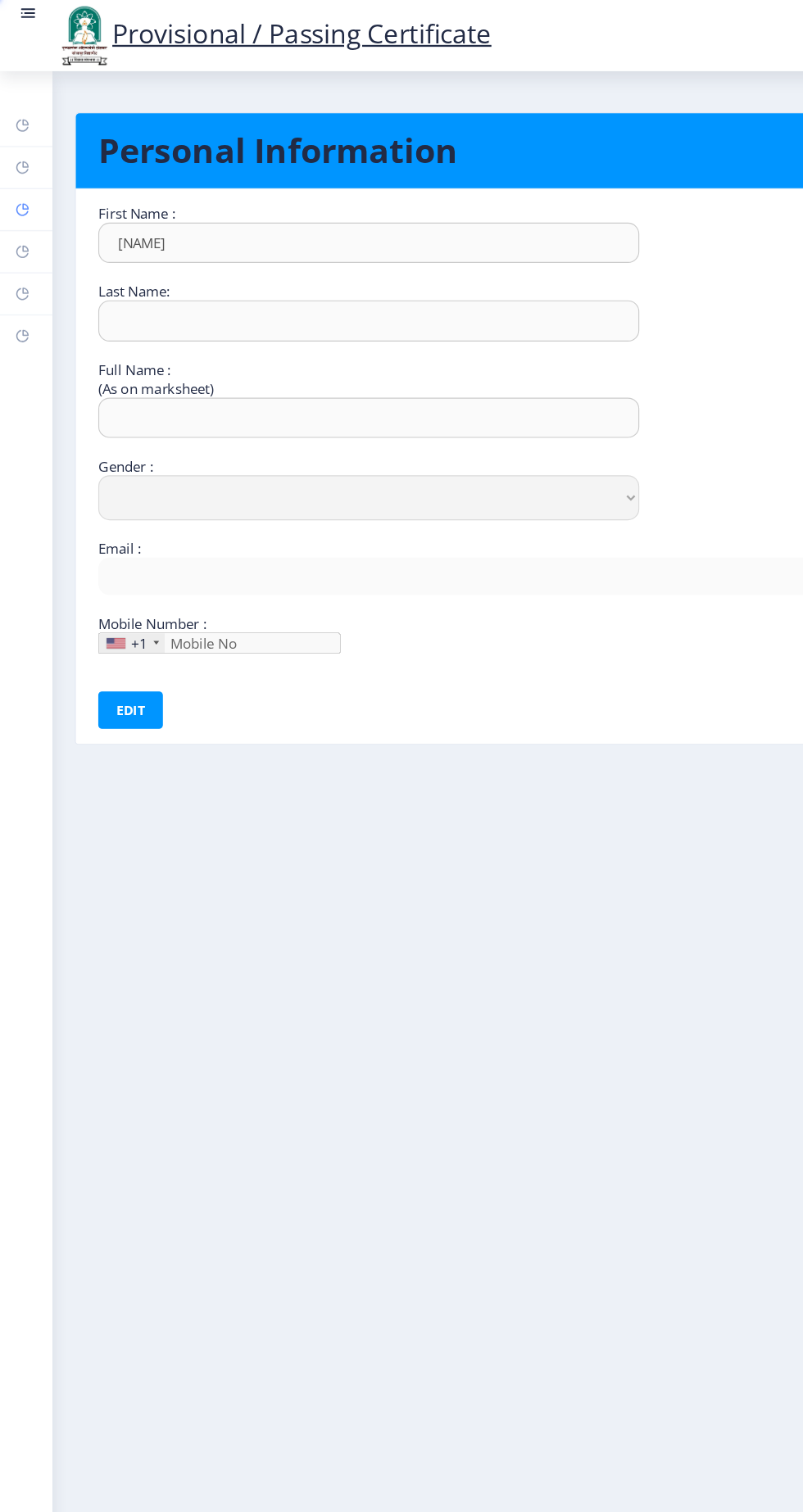 type on "[LAST_NAME]" 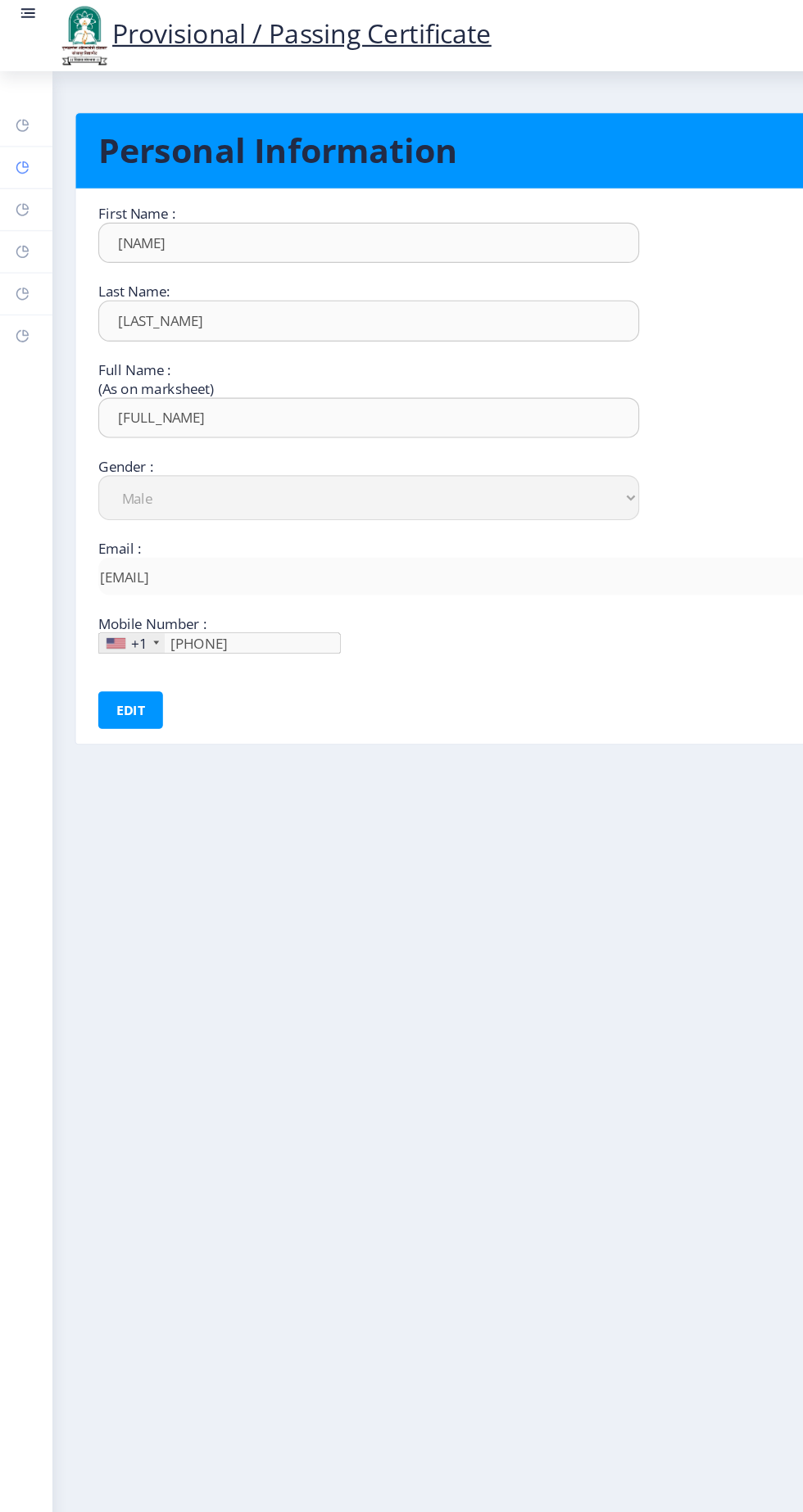 click 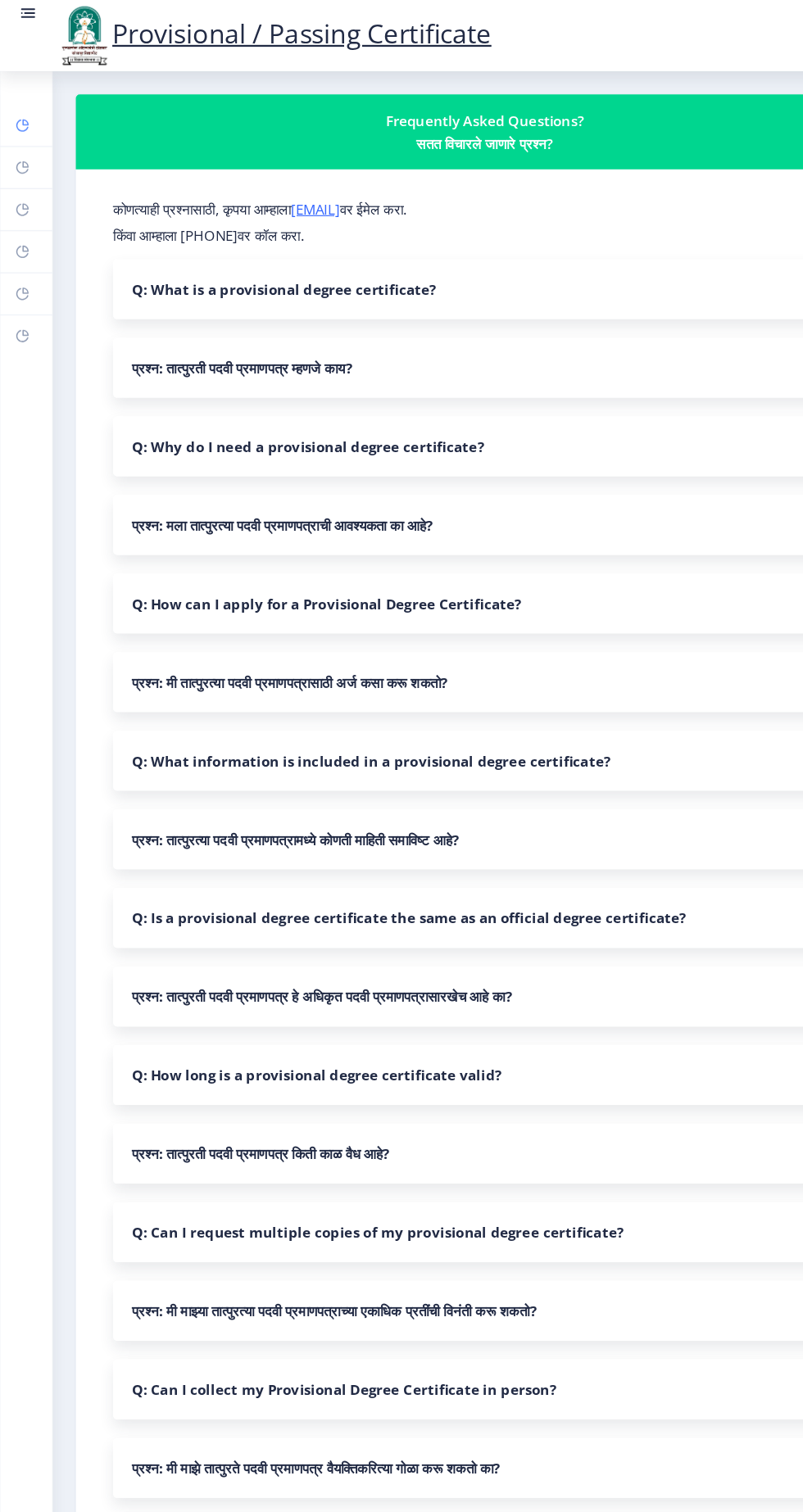 click 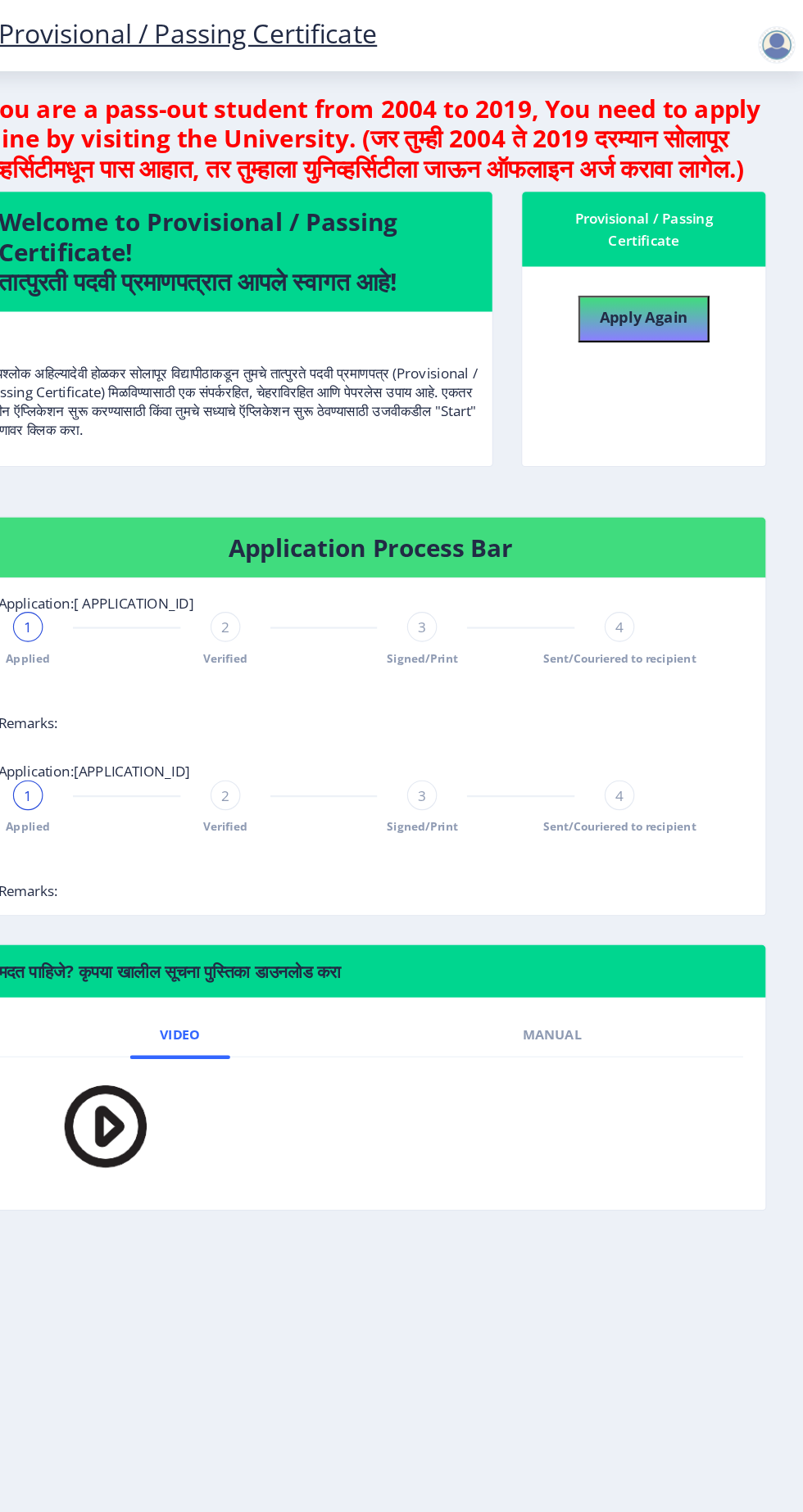 click 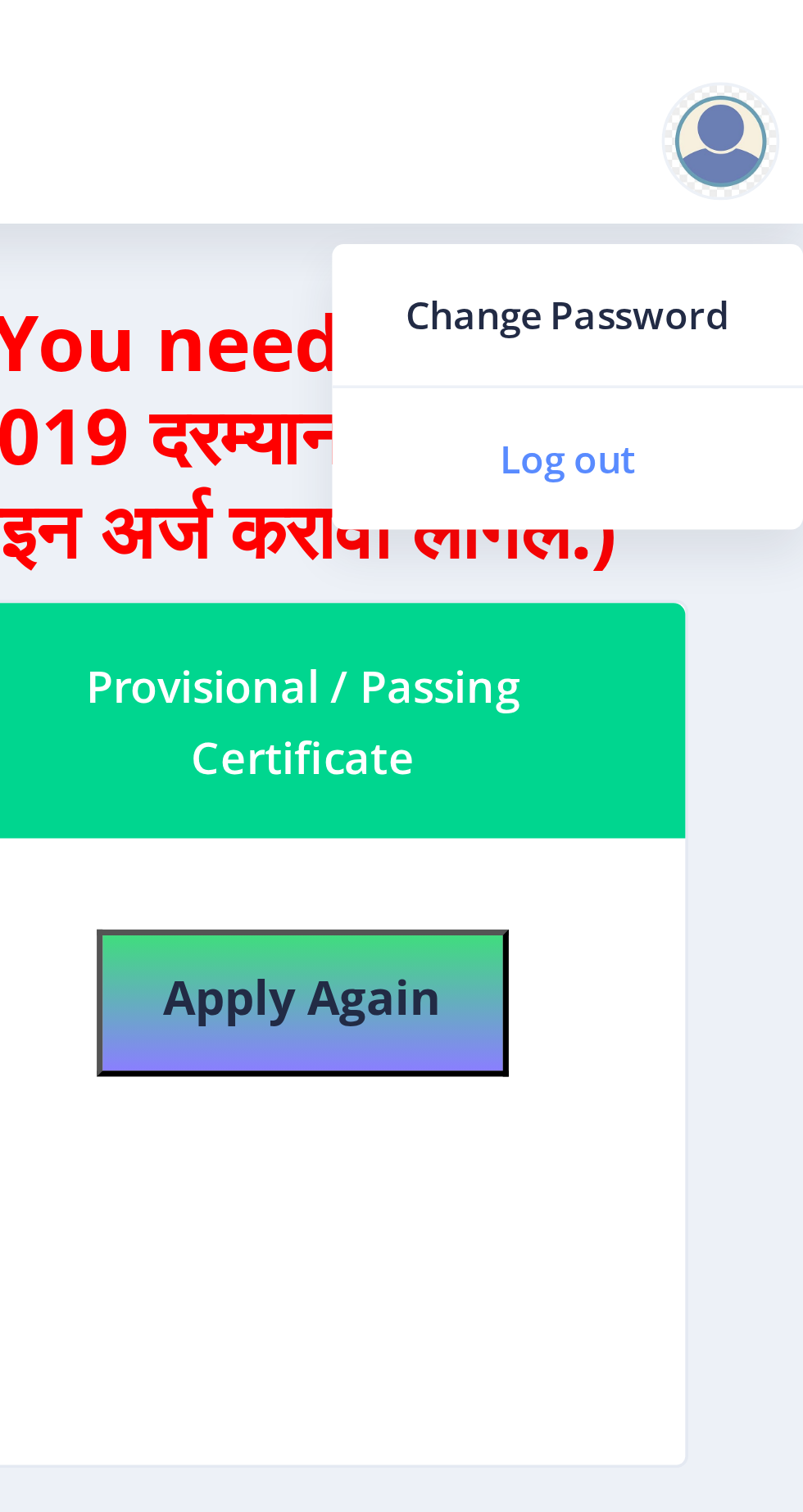 click on "Log out" at bounding box center (737, 128) 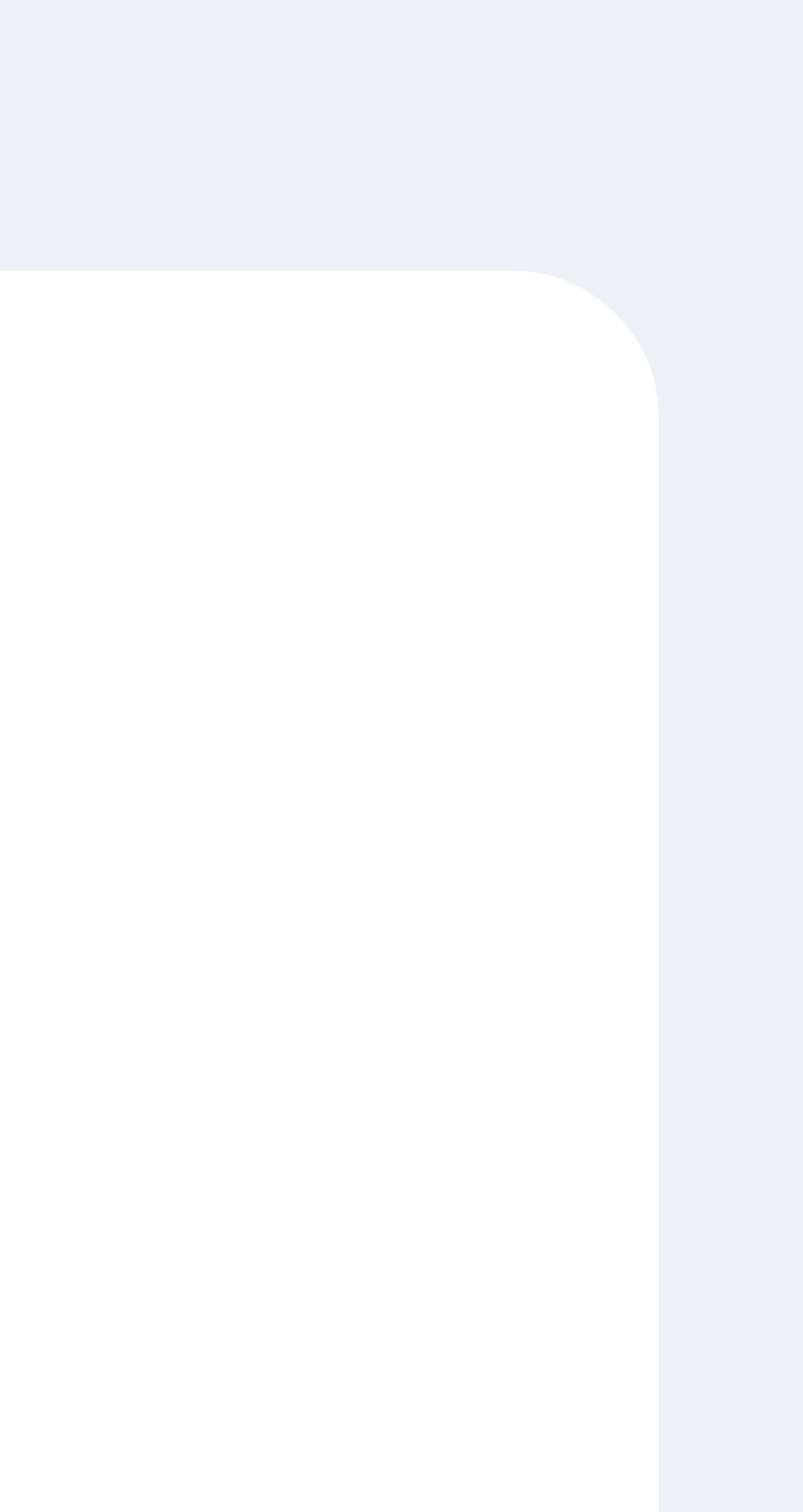 scroll, scrollTop: 0, scrollLeft: 0, axis: both 